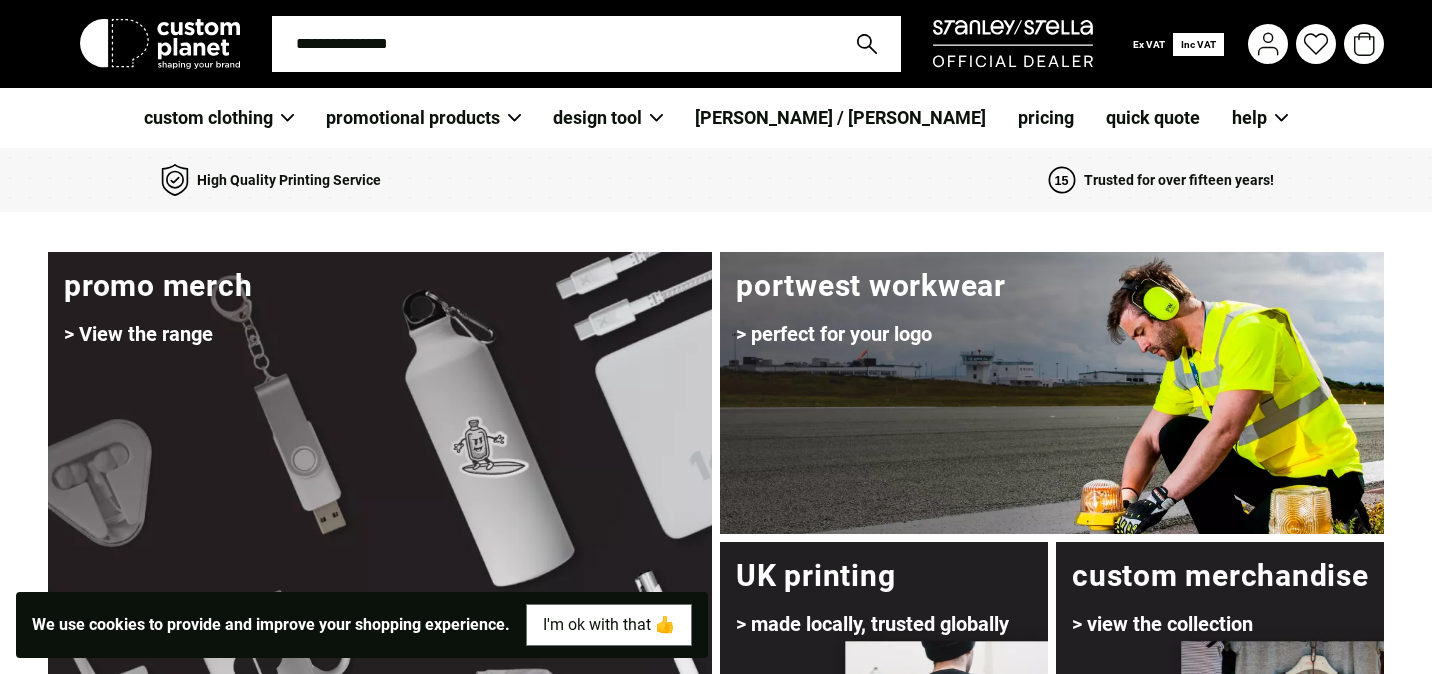 scroll, scrollTop: 0, scrollLeft: 0, axis: both 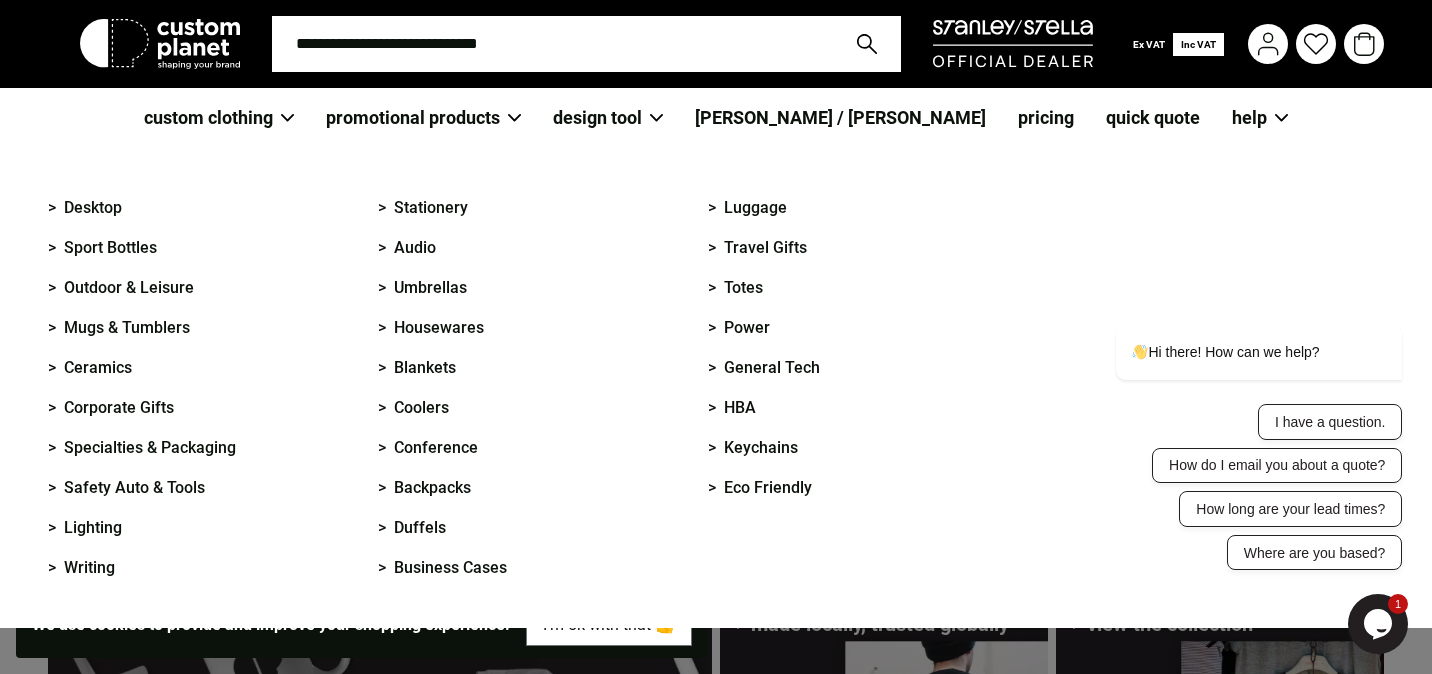 click on "promotional products" at bounding box center [423, 118] 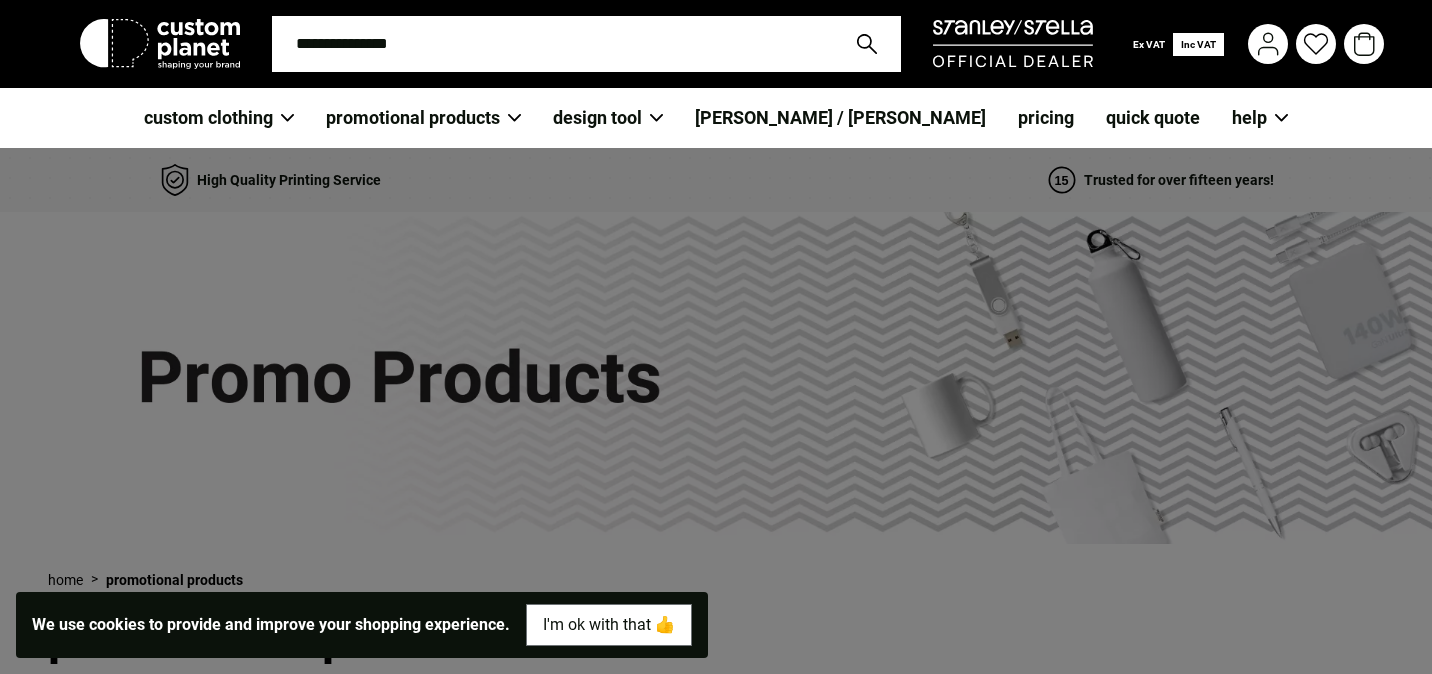 scroll, scrollTop: 0, scrollLeft: 0, axis: both 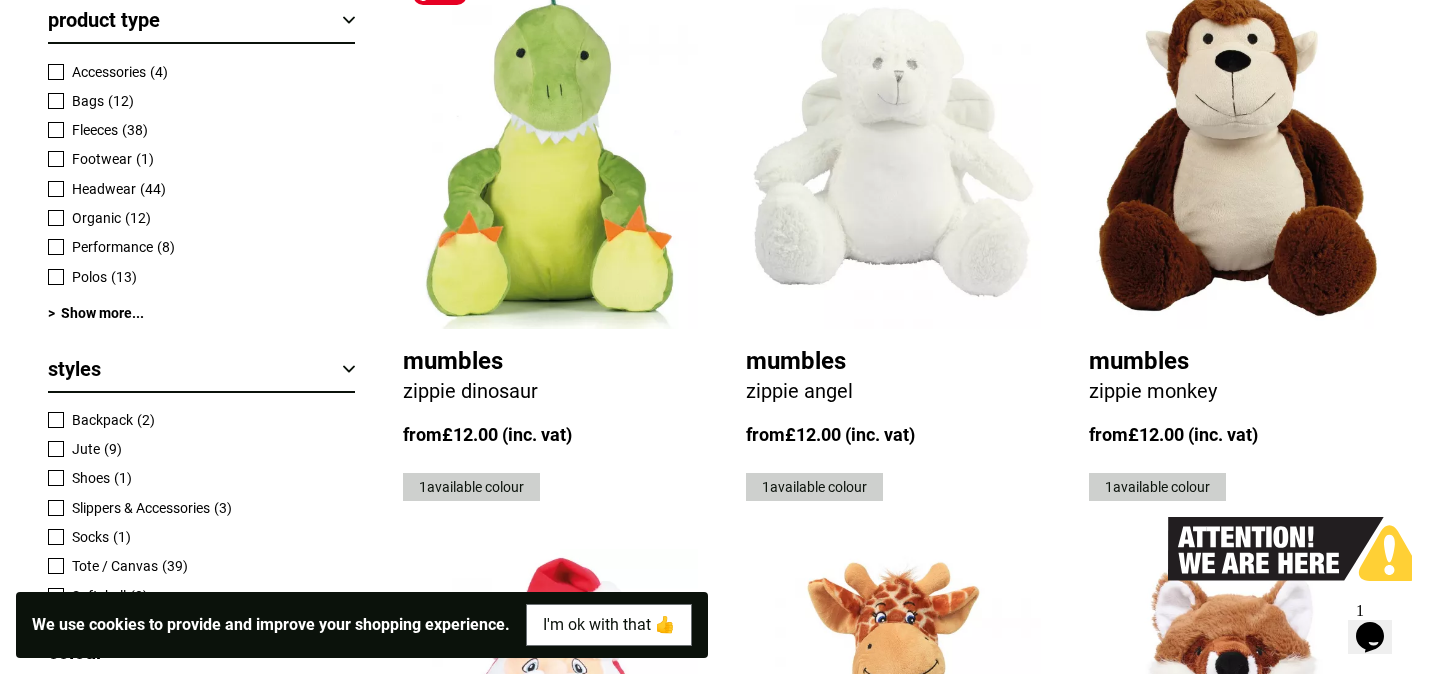 click at bounding box center (550, 153) 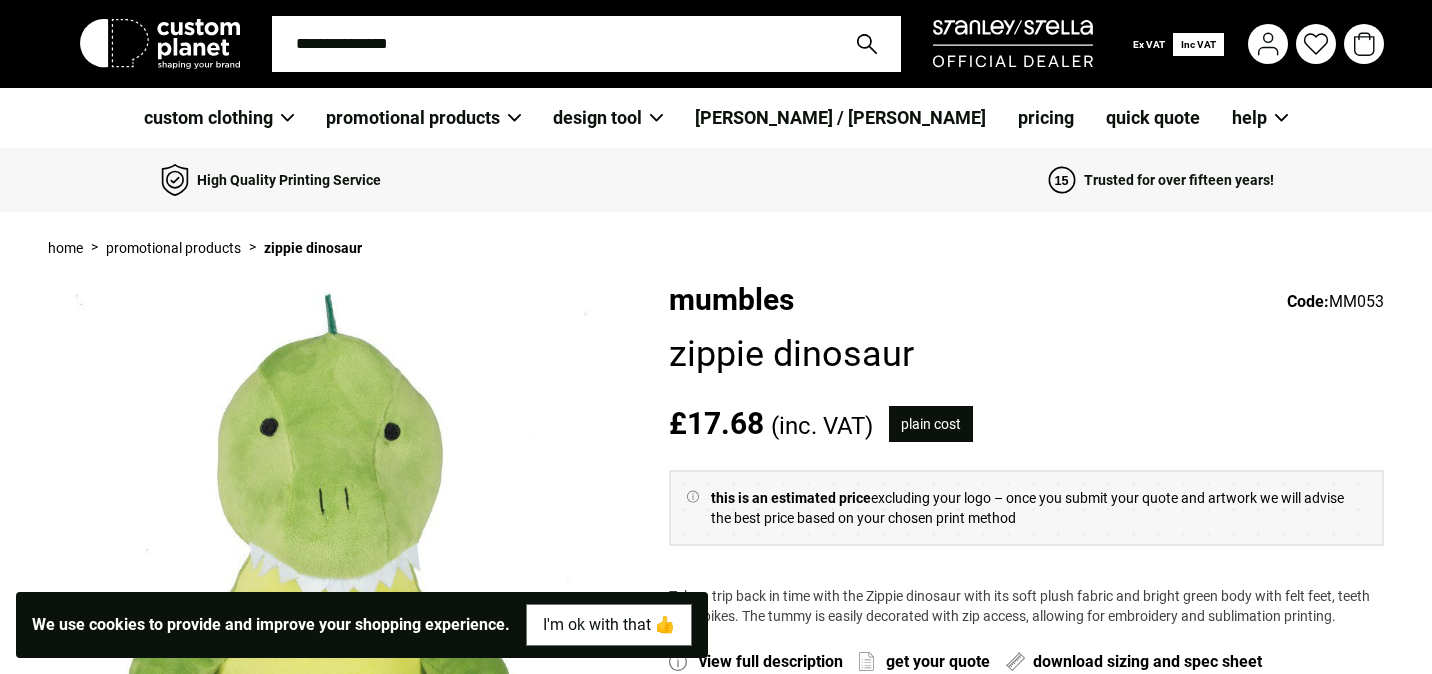 scroll, scrollTop: 126, scrollLeft: 0, axis: vertical 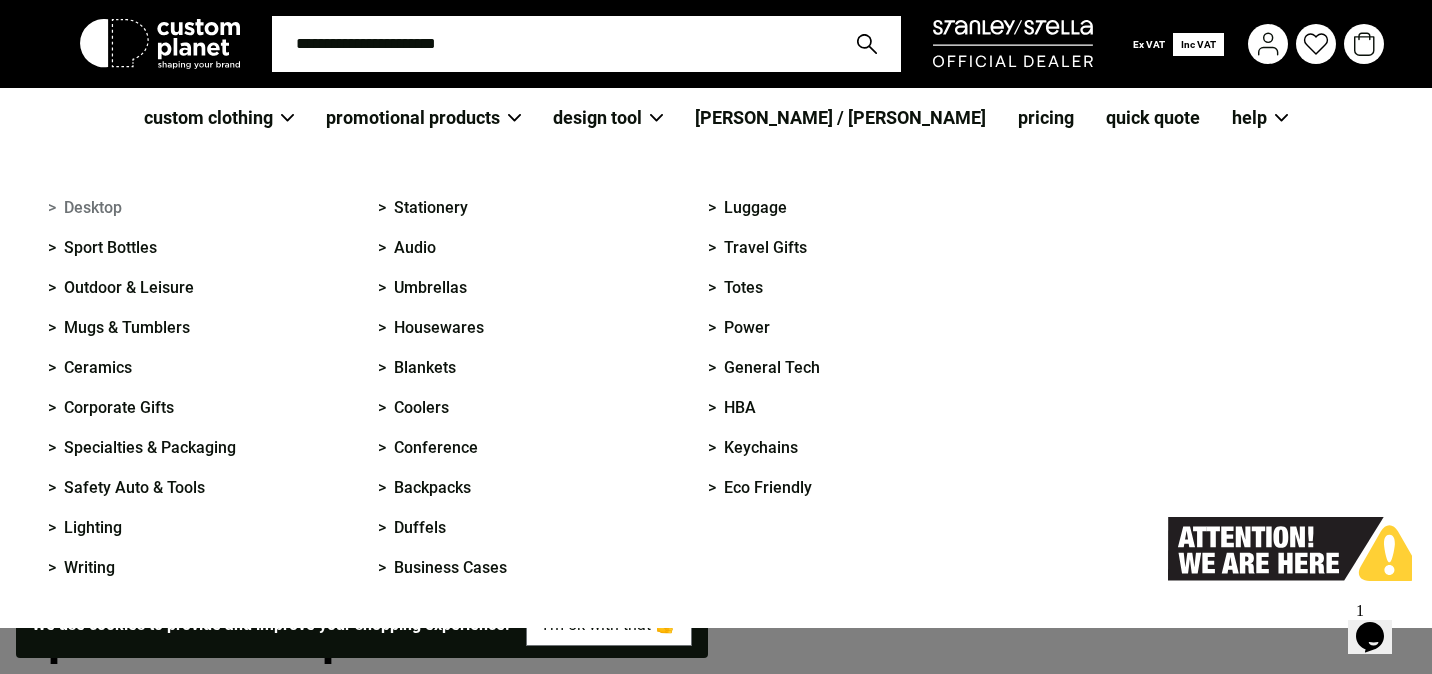 click on ">  Desktop" at bounding box center (85, 208) 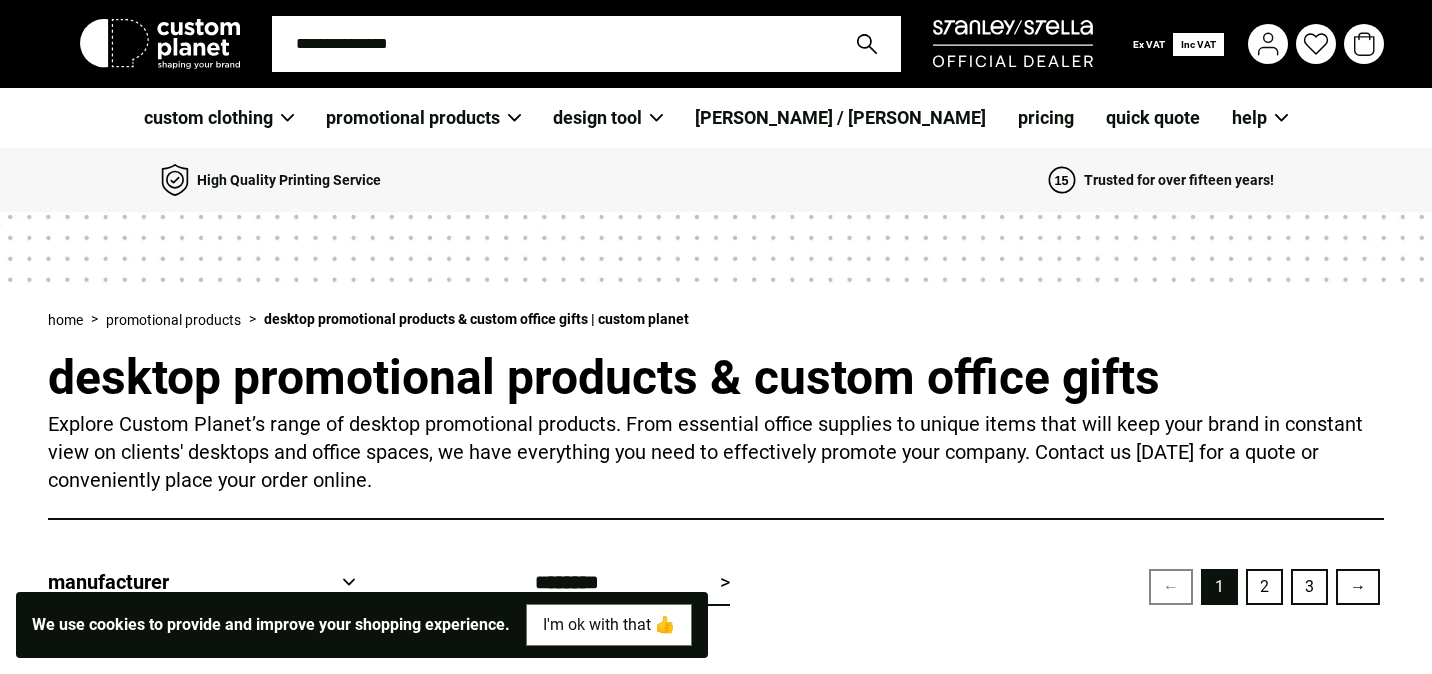scroll, scrollTop: 0, scrollLeft: 0, axis: both 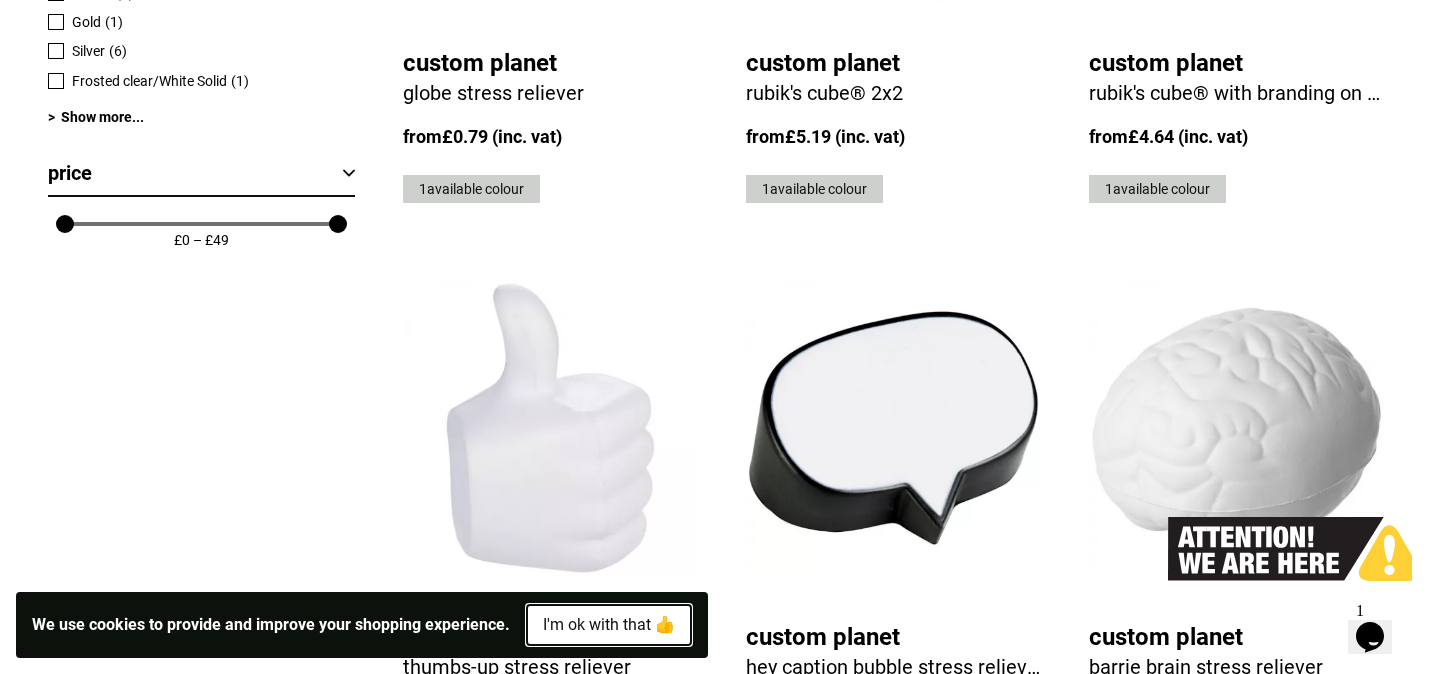 click on "I'm ok with that 👍" at bounding box center (609, 625) 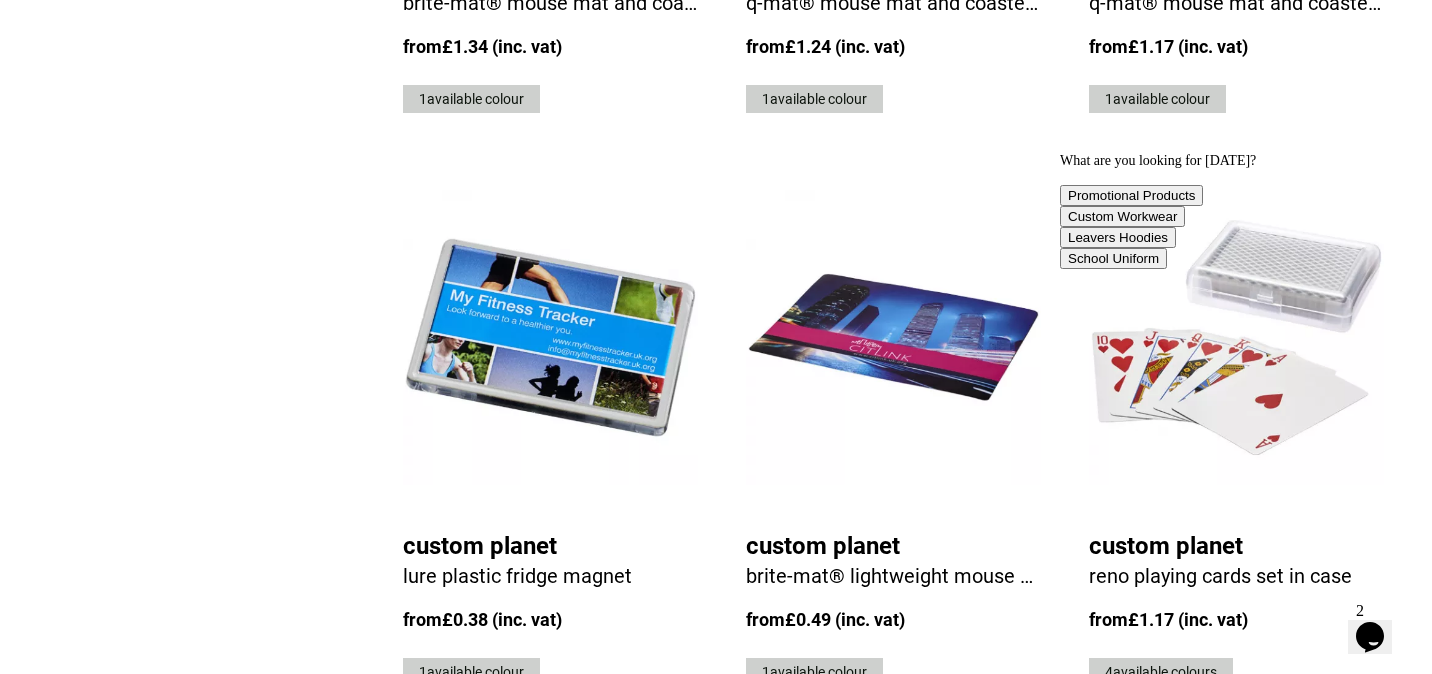 scroll, scrollTop: 3936, scrollLeft: 0, axis: vertical 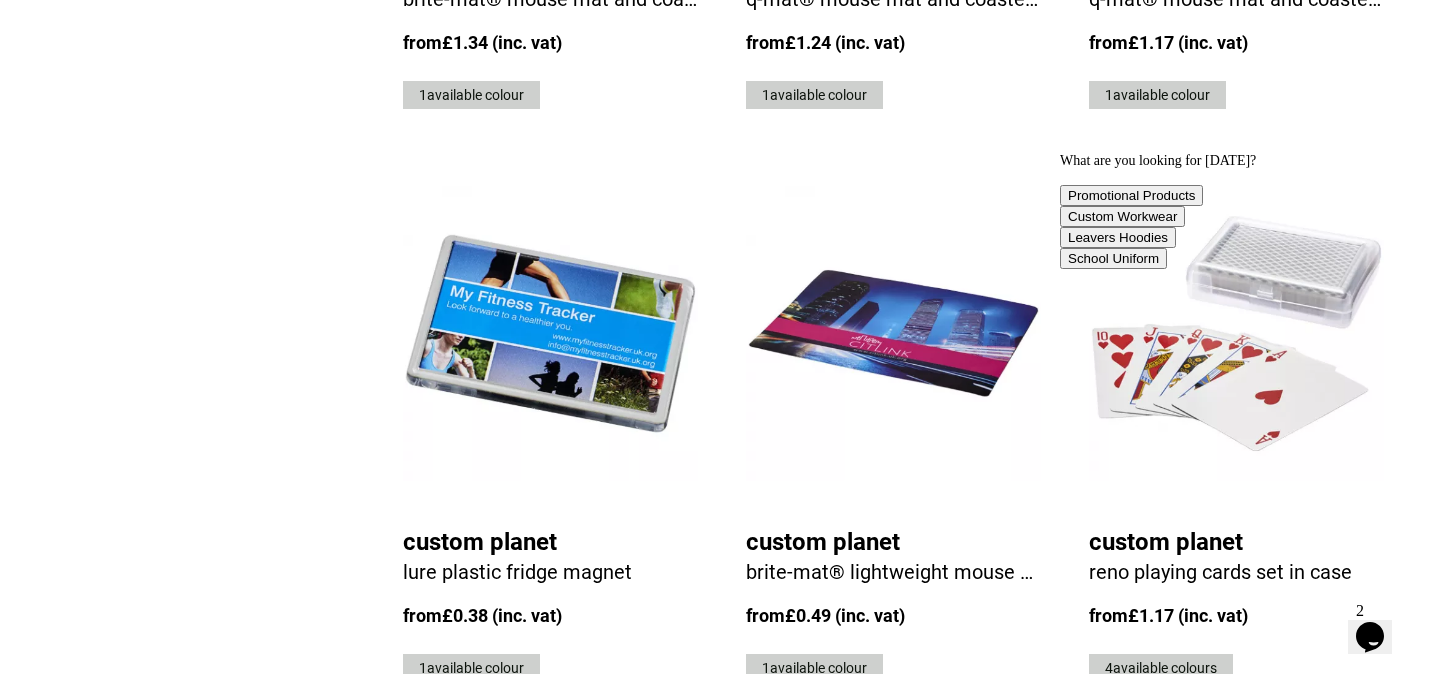 click on "Custom Planet" at bounding box center [1236, 542] 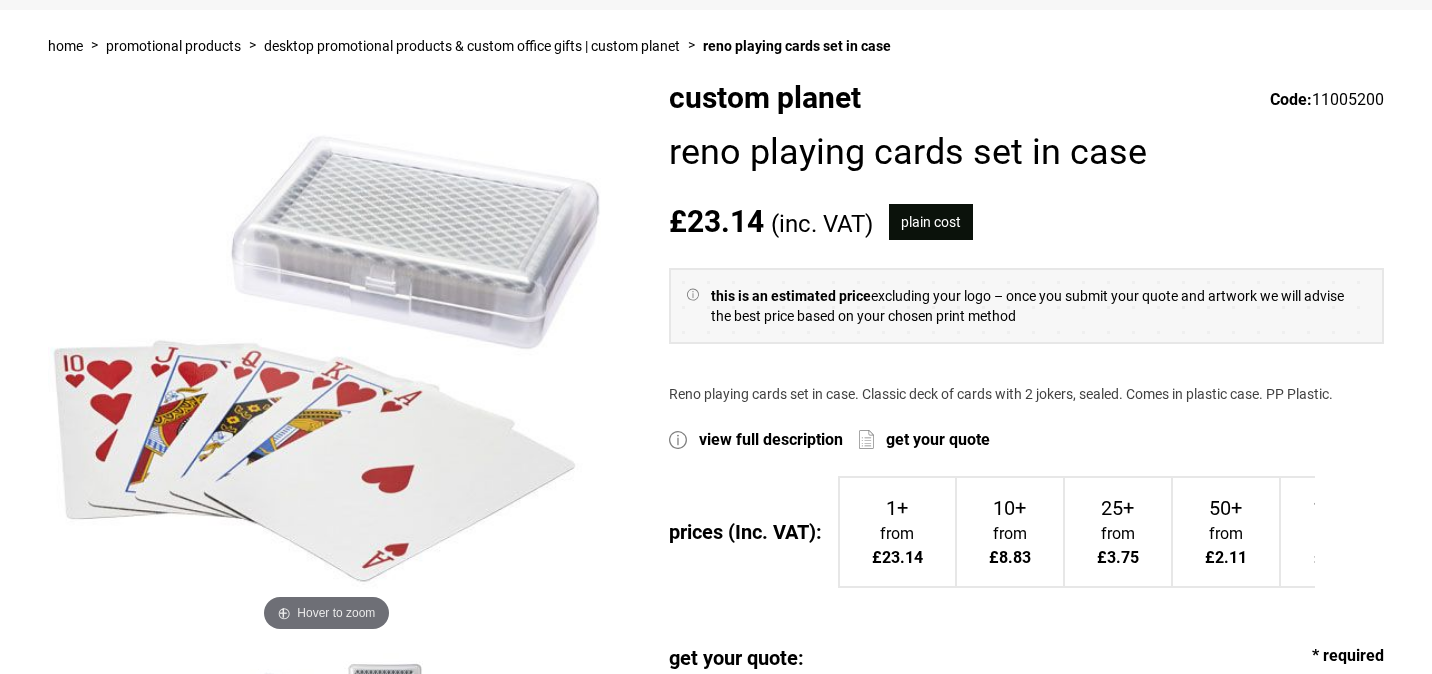 scroll, scrollTop: 0, scrollLeft: 0, axis: both 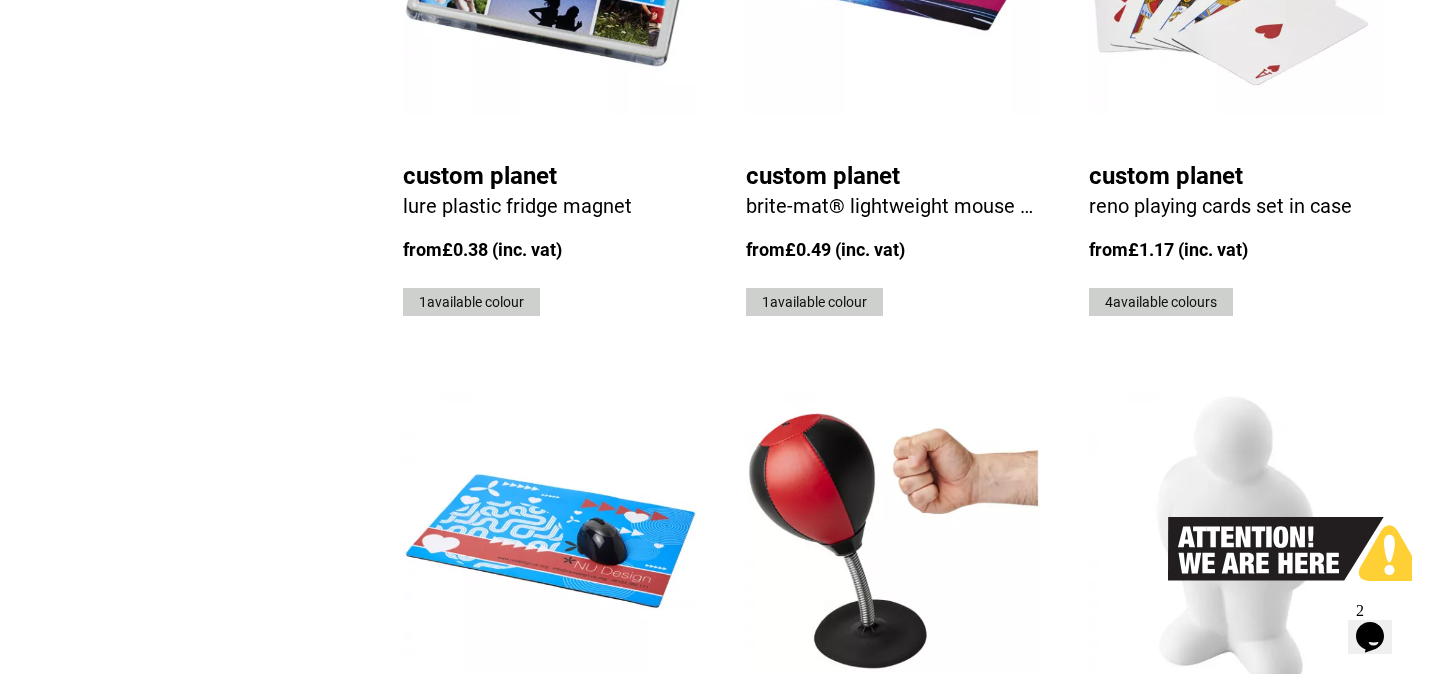 click on "2" at bounding box center [1264, 972] 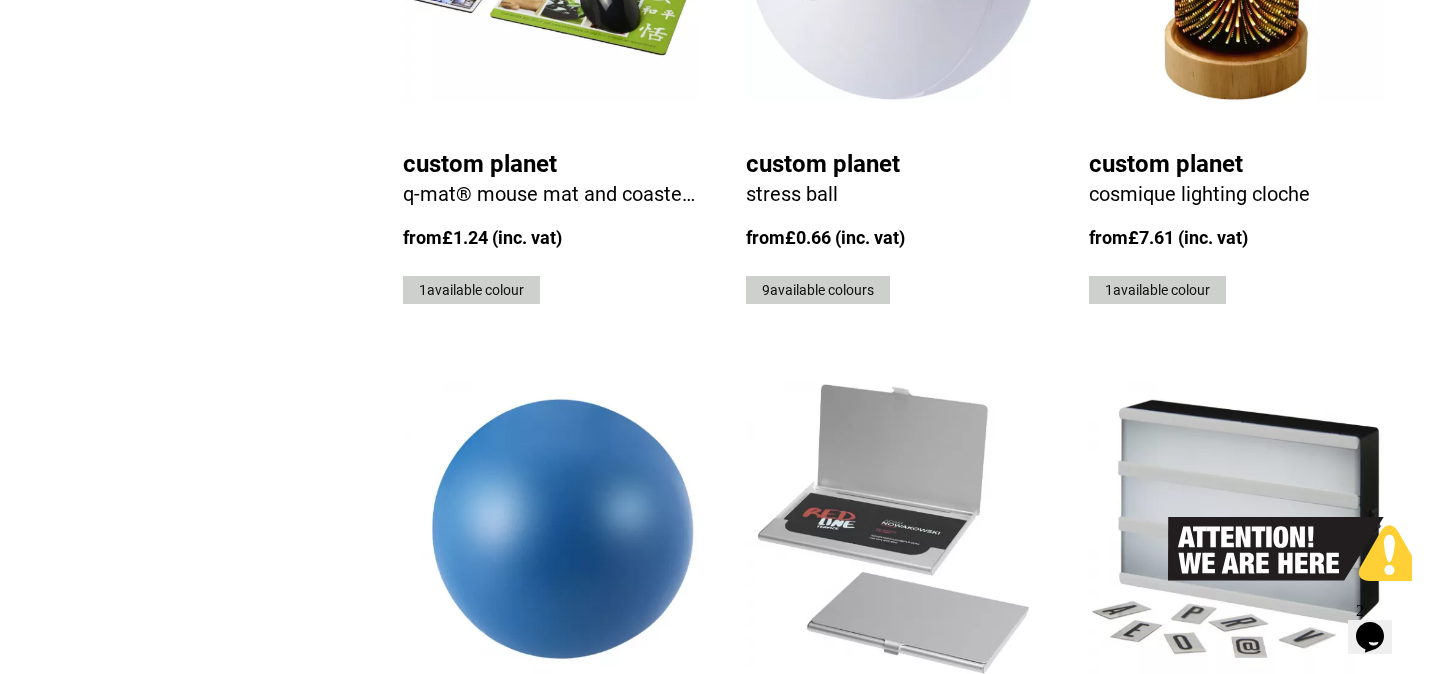 scroll, scrollTop: 3191, scrollLeft: 0, axis: vertical 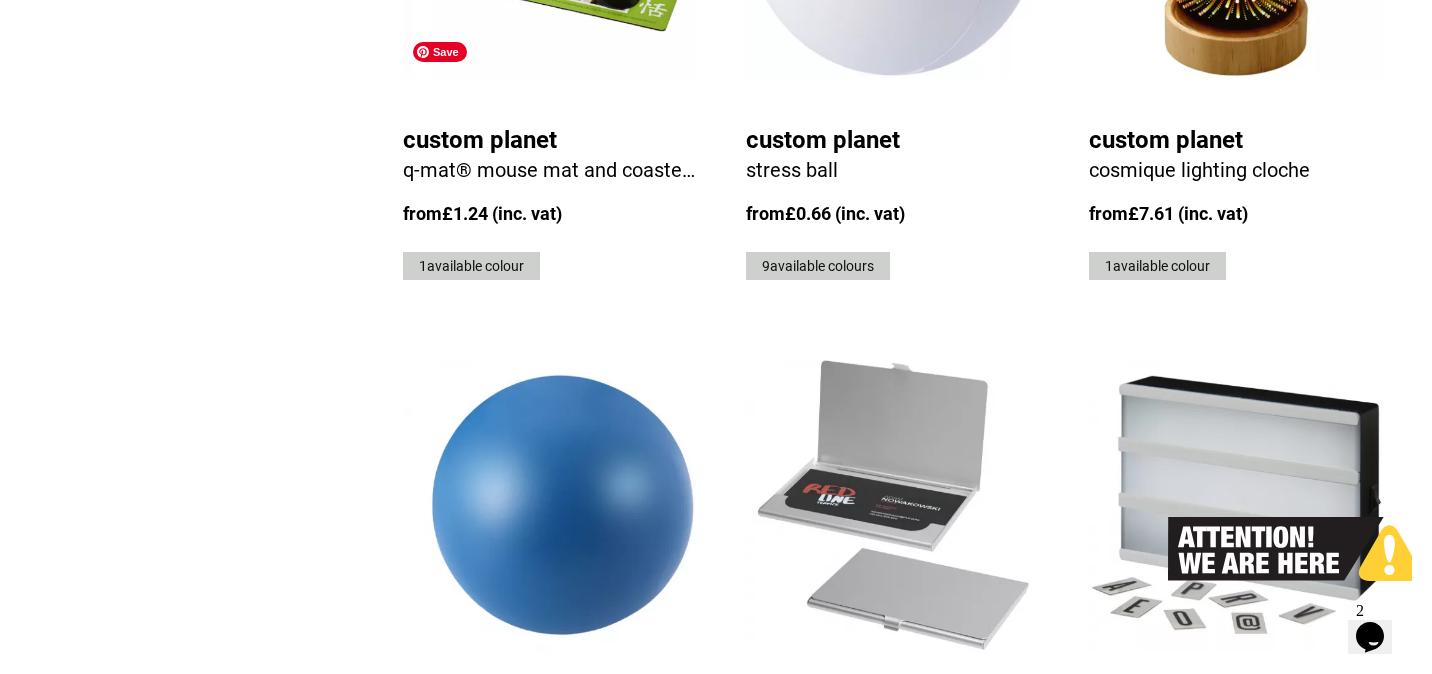 click at bounding box center [550, 505] 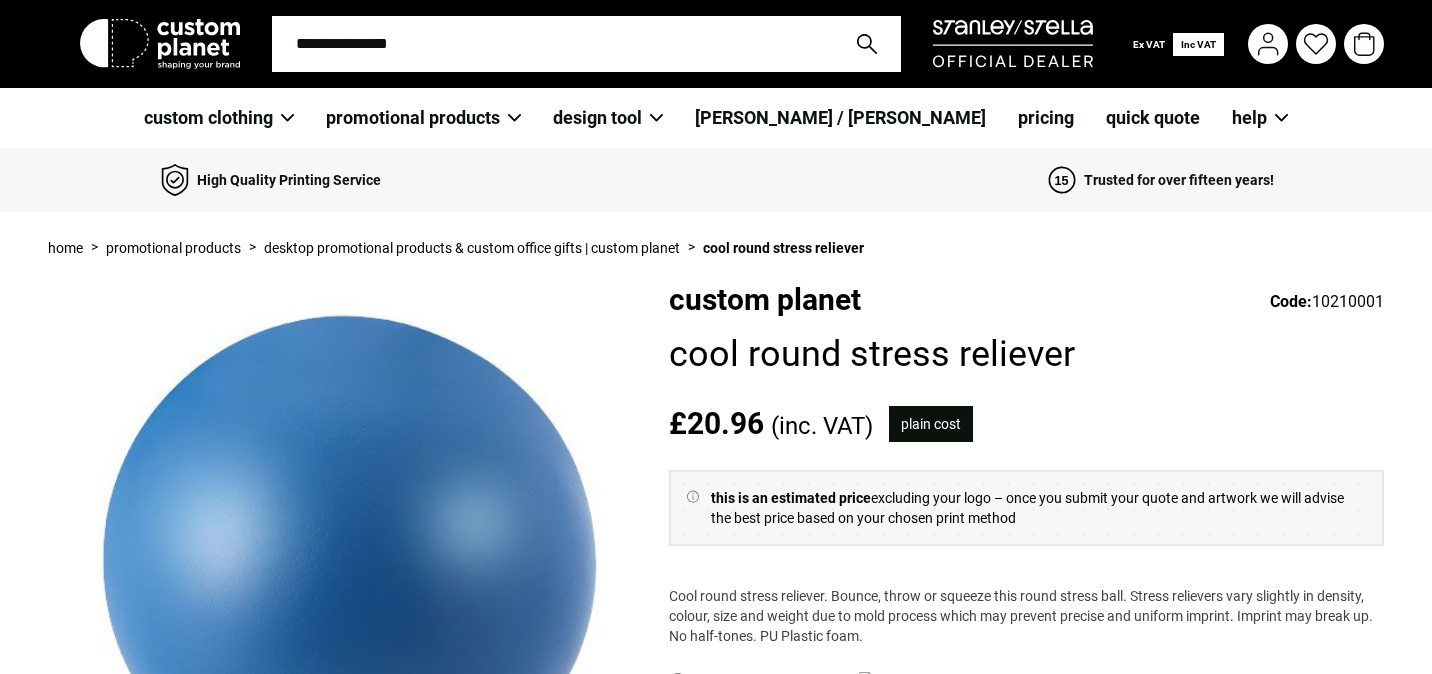 scroll, scrollTop: 279, scrollLeft: 0, axis: vertical 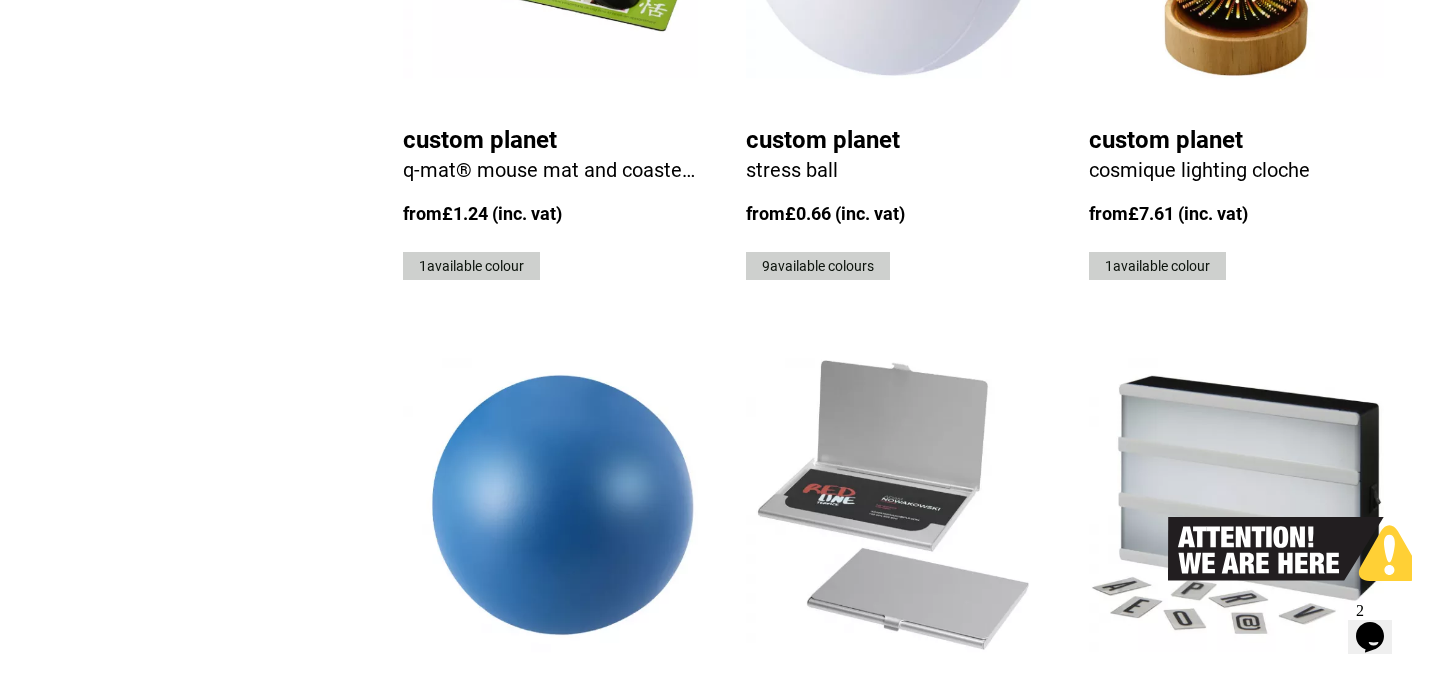 click on "£0.59" at bounding box center [465, 788] 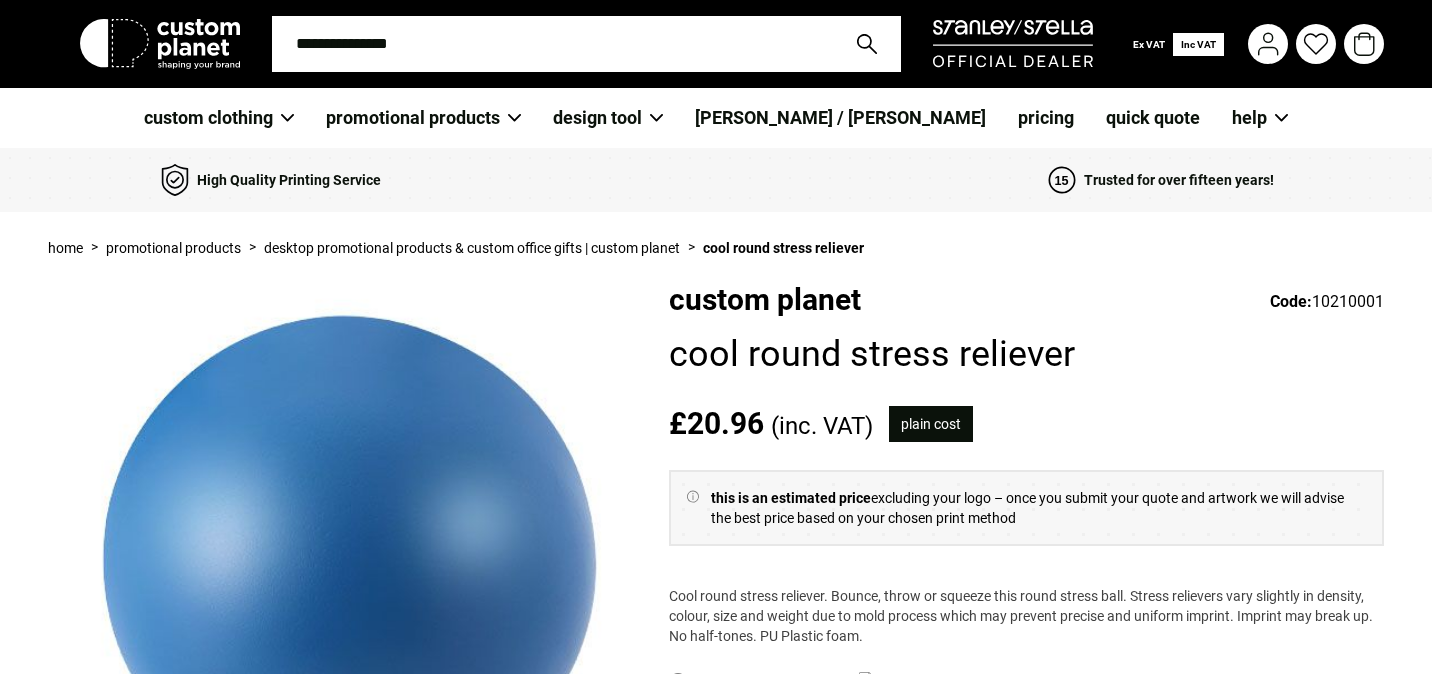 scroll, scrollTop: 82, scrollLeft: 0, axis: vertical 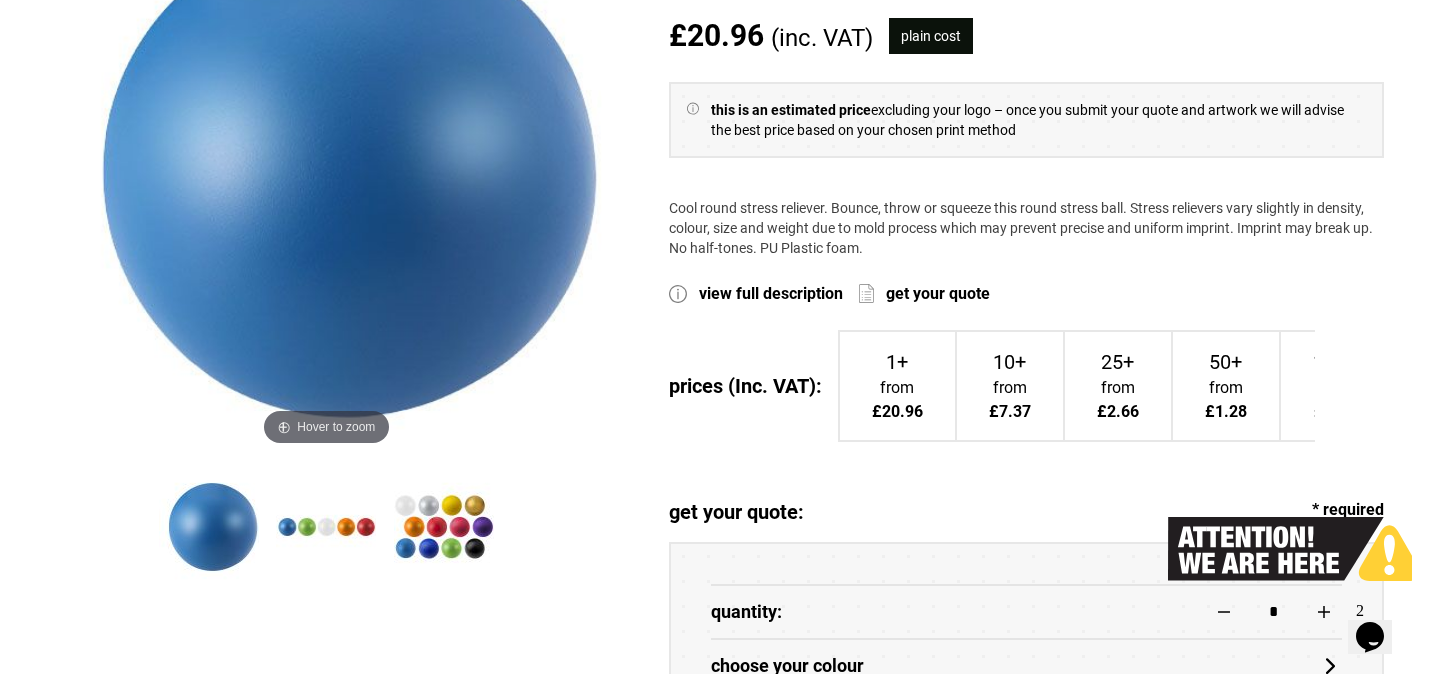 click on "from" at bounding box center [897, 387] 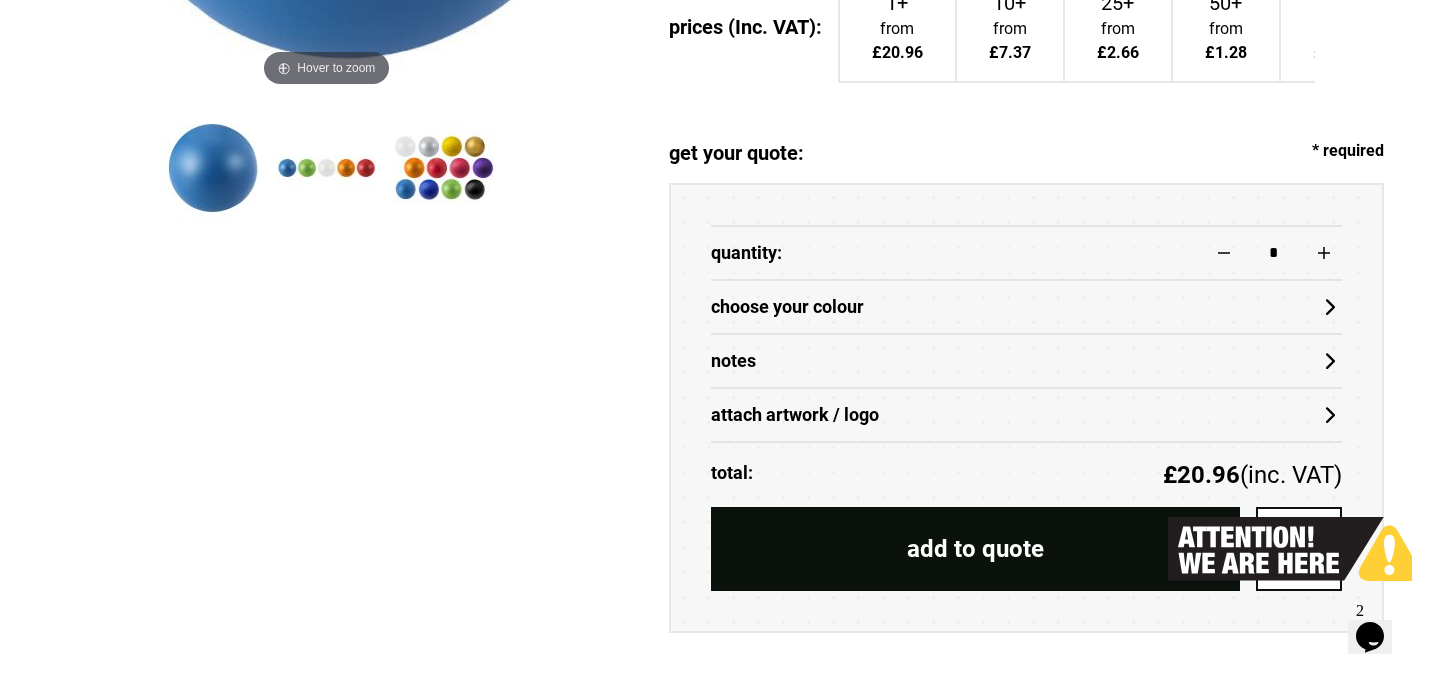 scroll, scrollTop: 981, scrollLeft: 0, axis: vertical 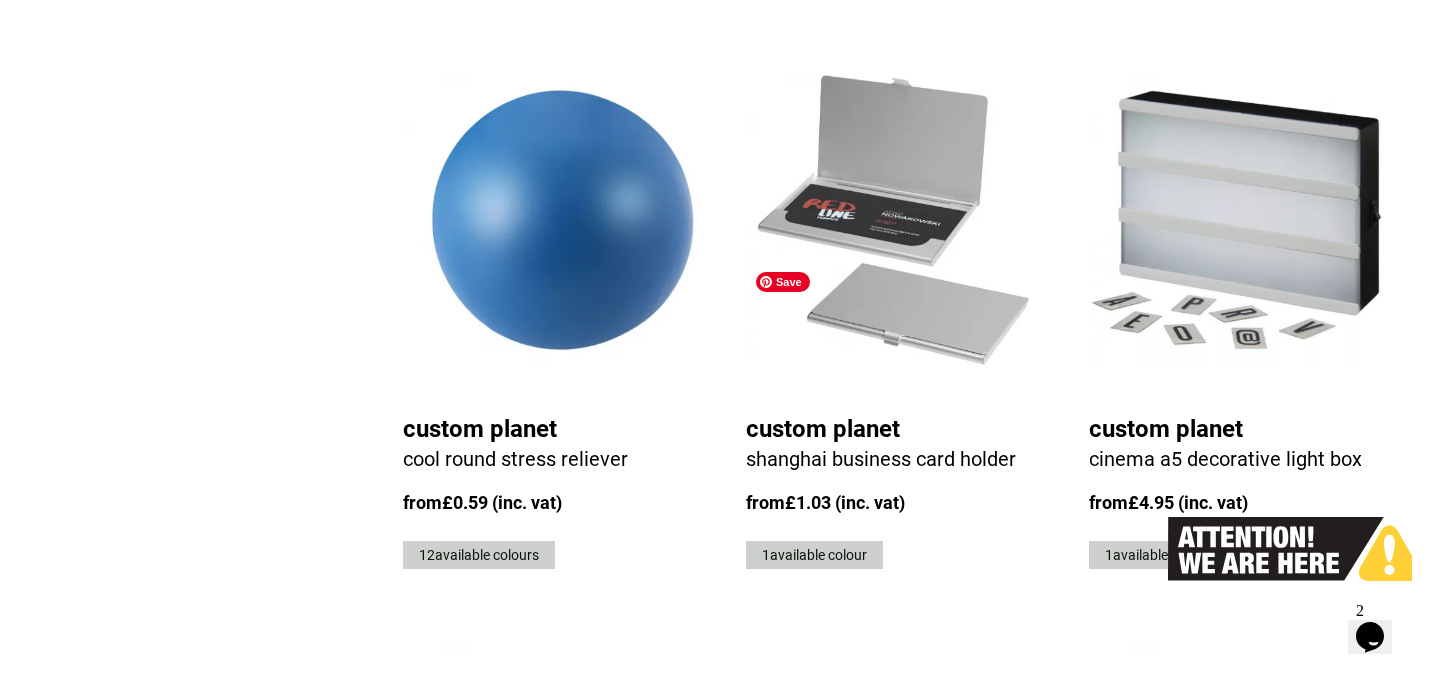 click at bounding box center [893, 794] 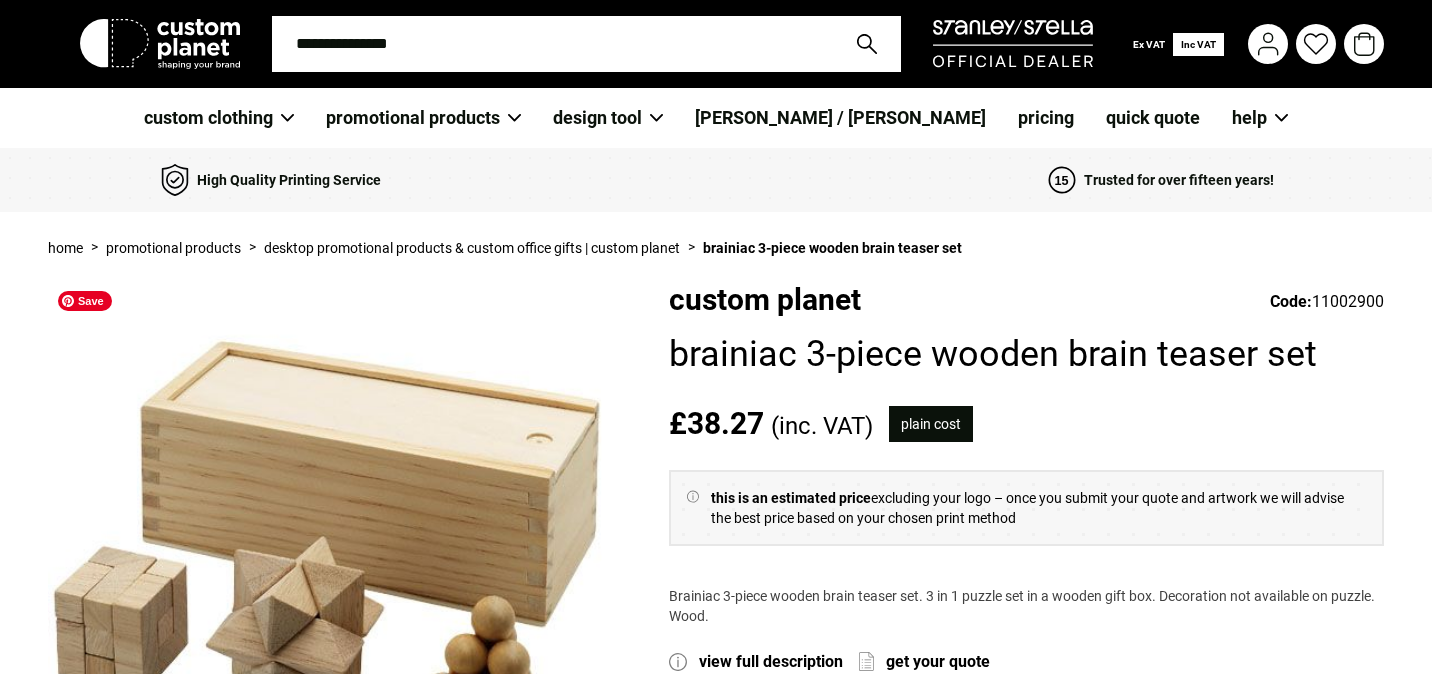 scroll, scrollTop: 0, scrollLeft: 0, axis: both 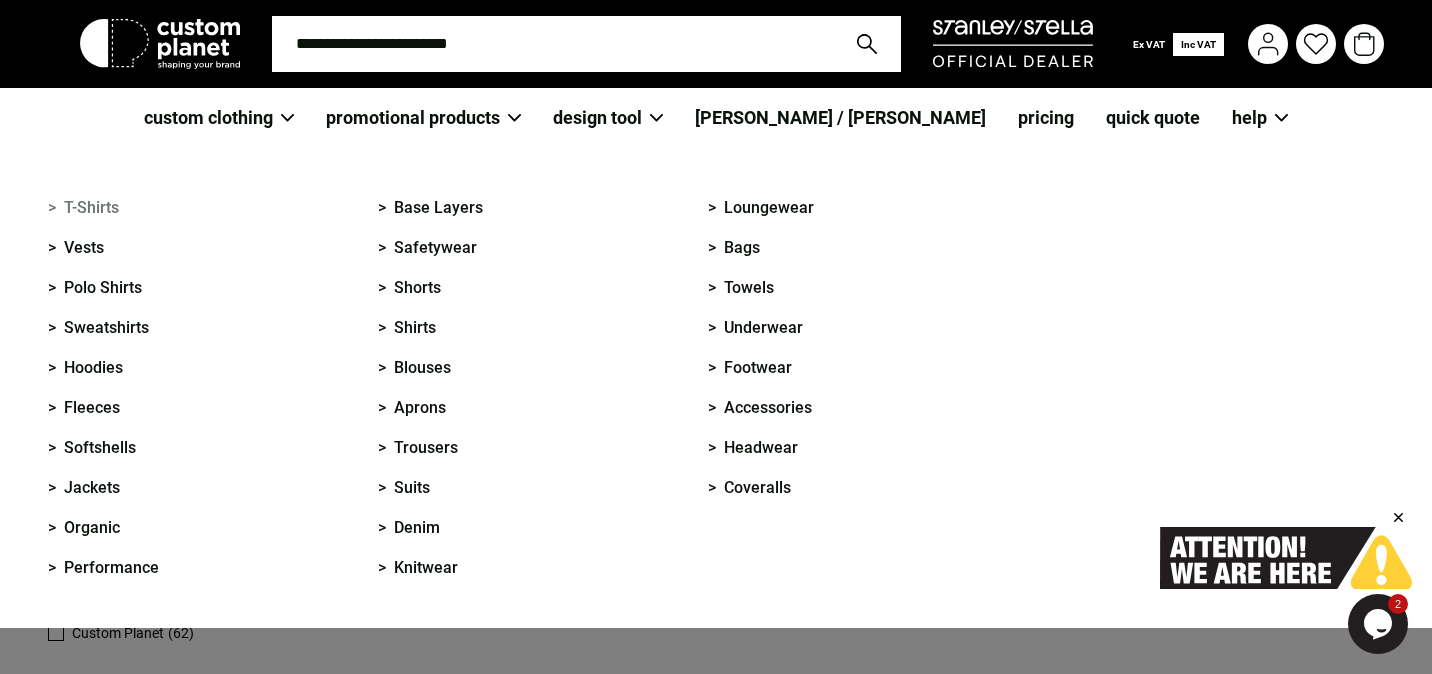 click on ">  T-Shirts" at bounding box center (83, 208) 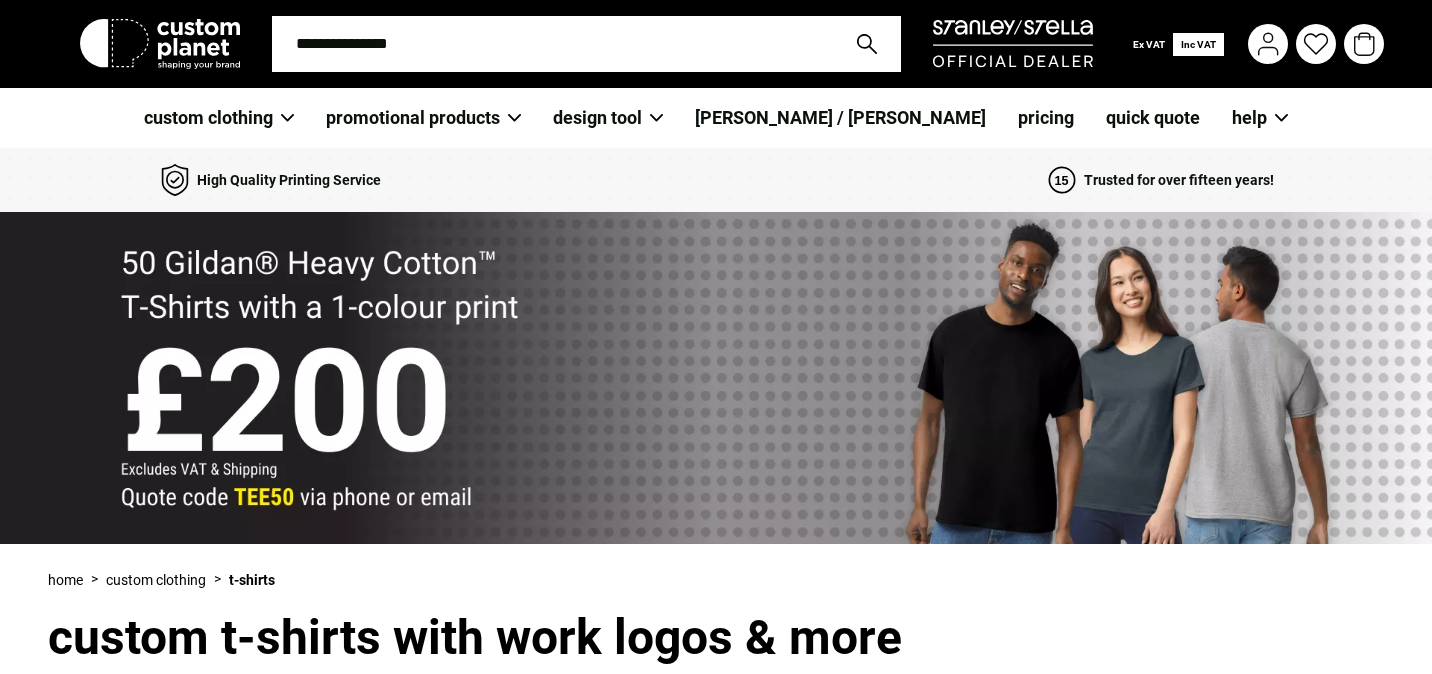 scroll, scrollTop: 215, scrollLeft: 0, axis: vertical 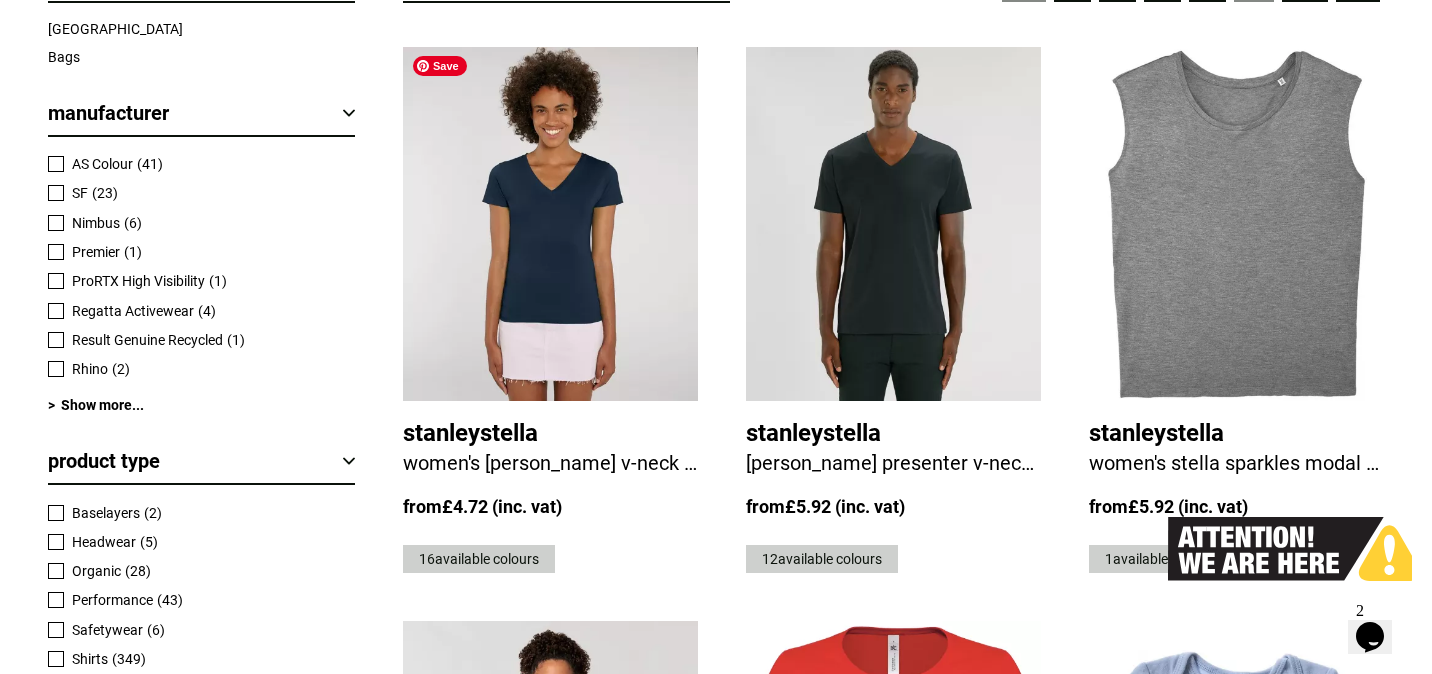 click at bounding box center (550, 224) 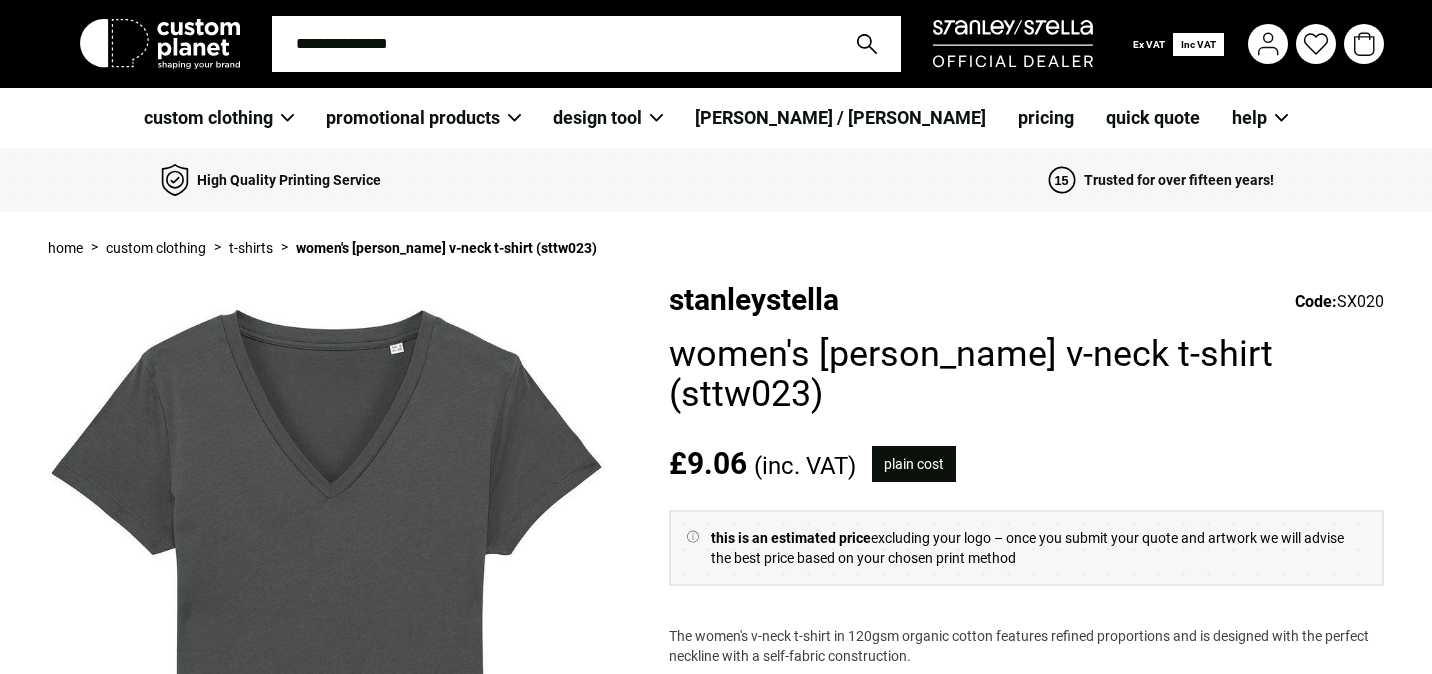 scroll, scrollTop: 0, scrollLeft: 0, axis: both 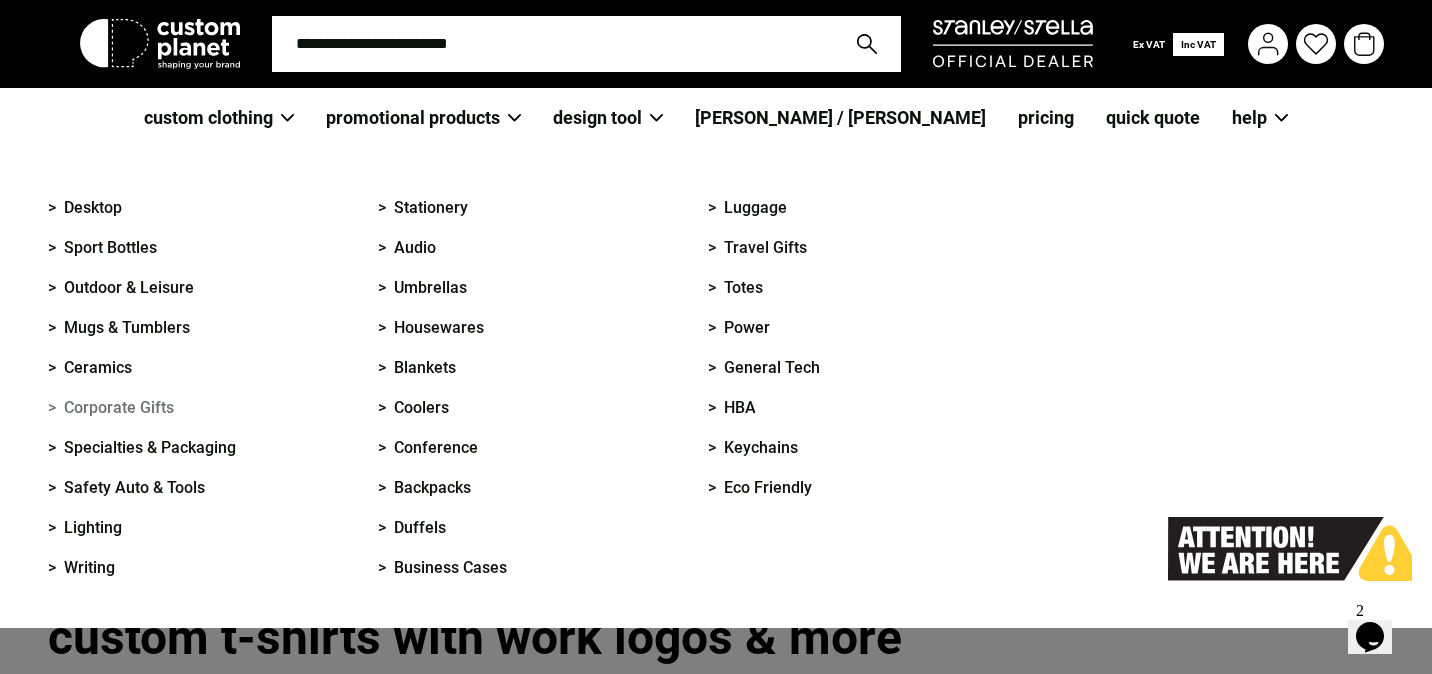 click on ">  Corporate Gifts" at bounding box center [111, 408] 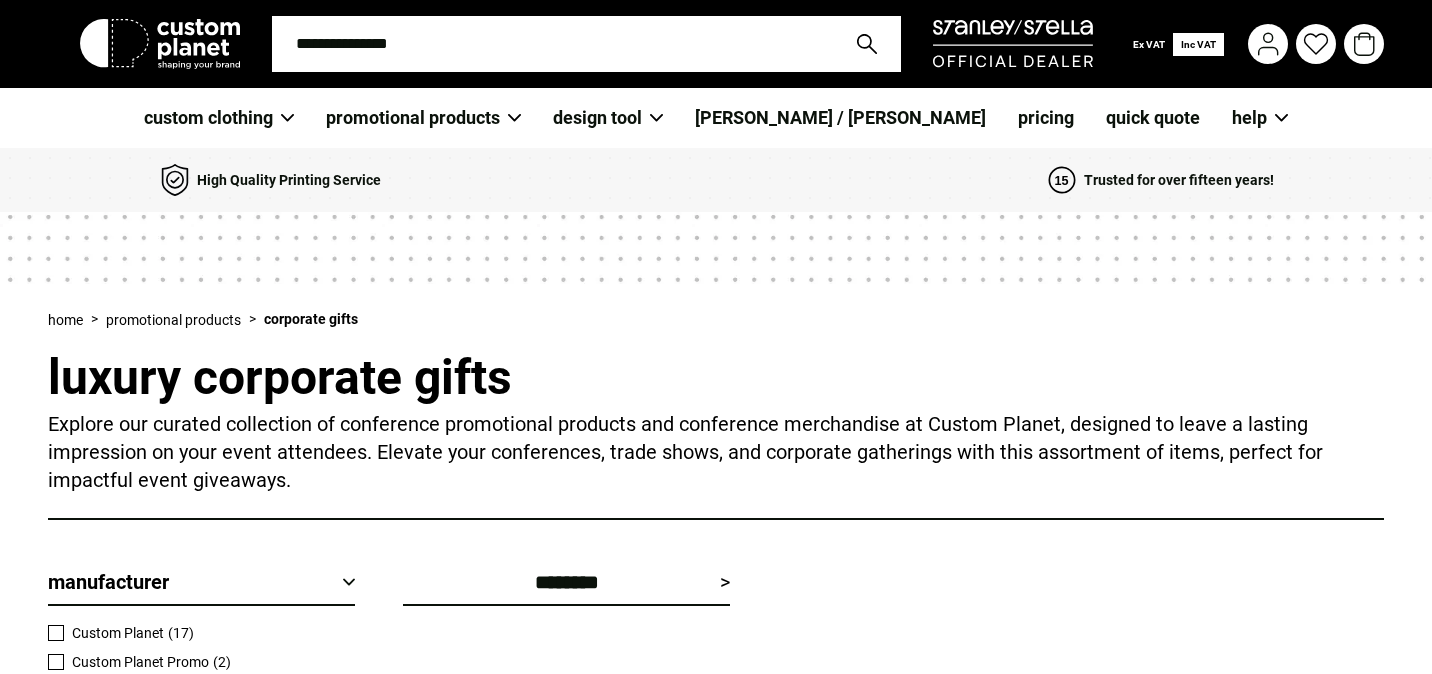 scroll, scrollTop: 0, scrollLeft: 0, axis: both 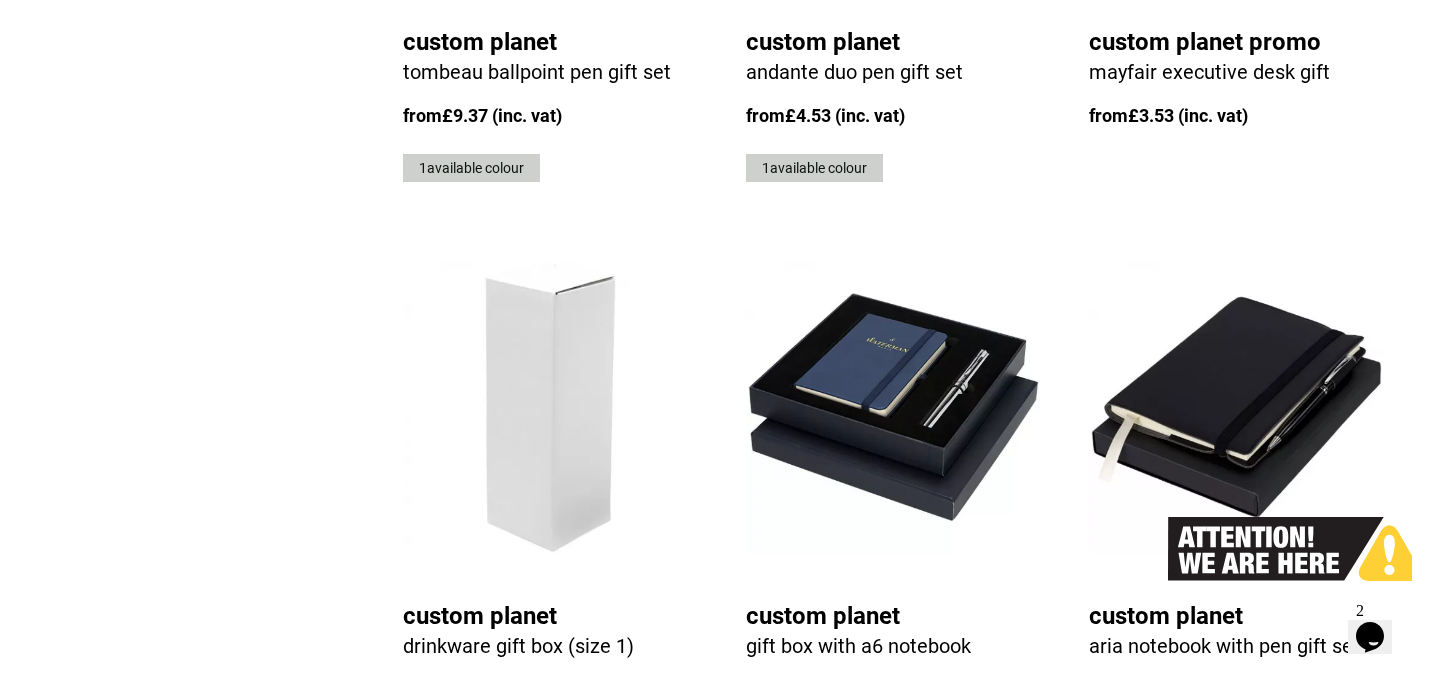 click on "Custom Planet" at bounding box center [550, 616] 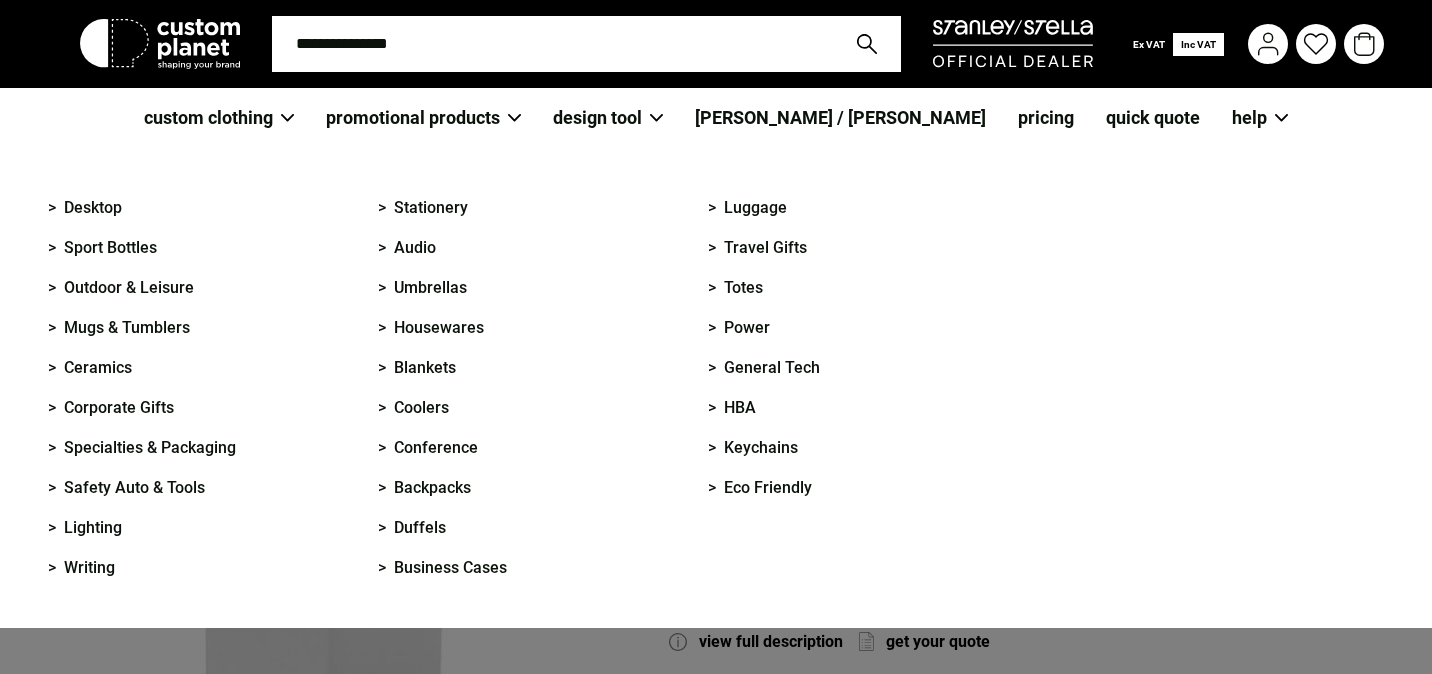 scroll, scrollTop: 0, scrollLeft: 0, axis: both 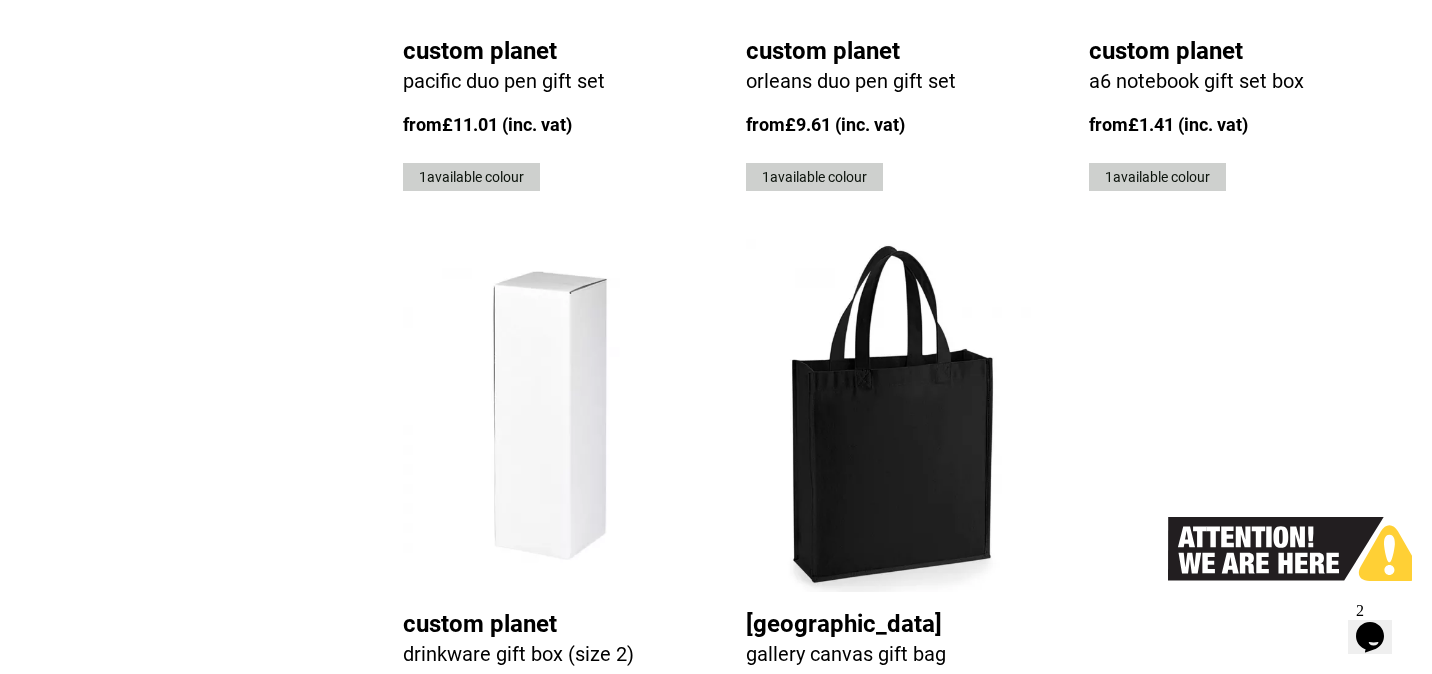 click at bounding box center [893, 416] 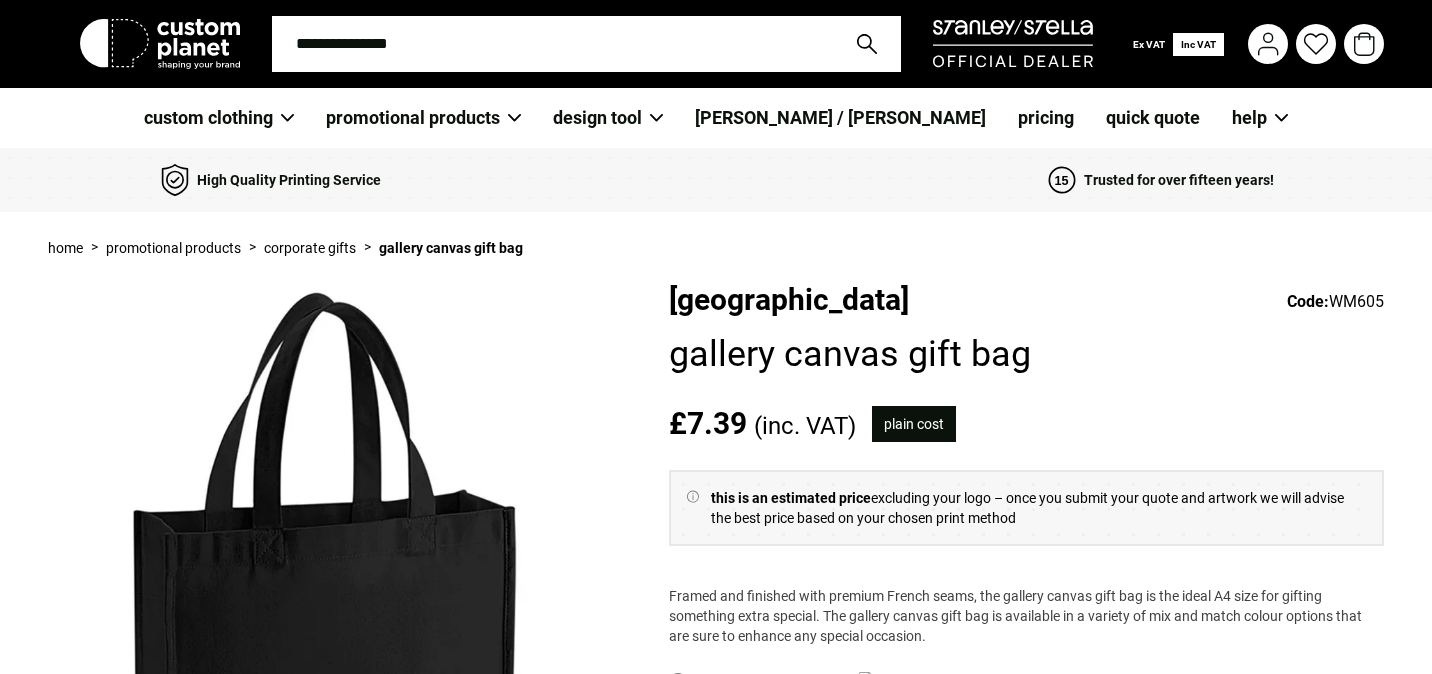scroll, scrollTop: 115, scrollLeft: 0, axis: vertical 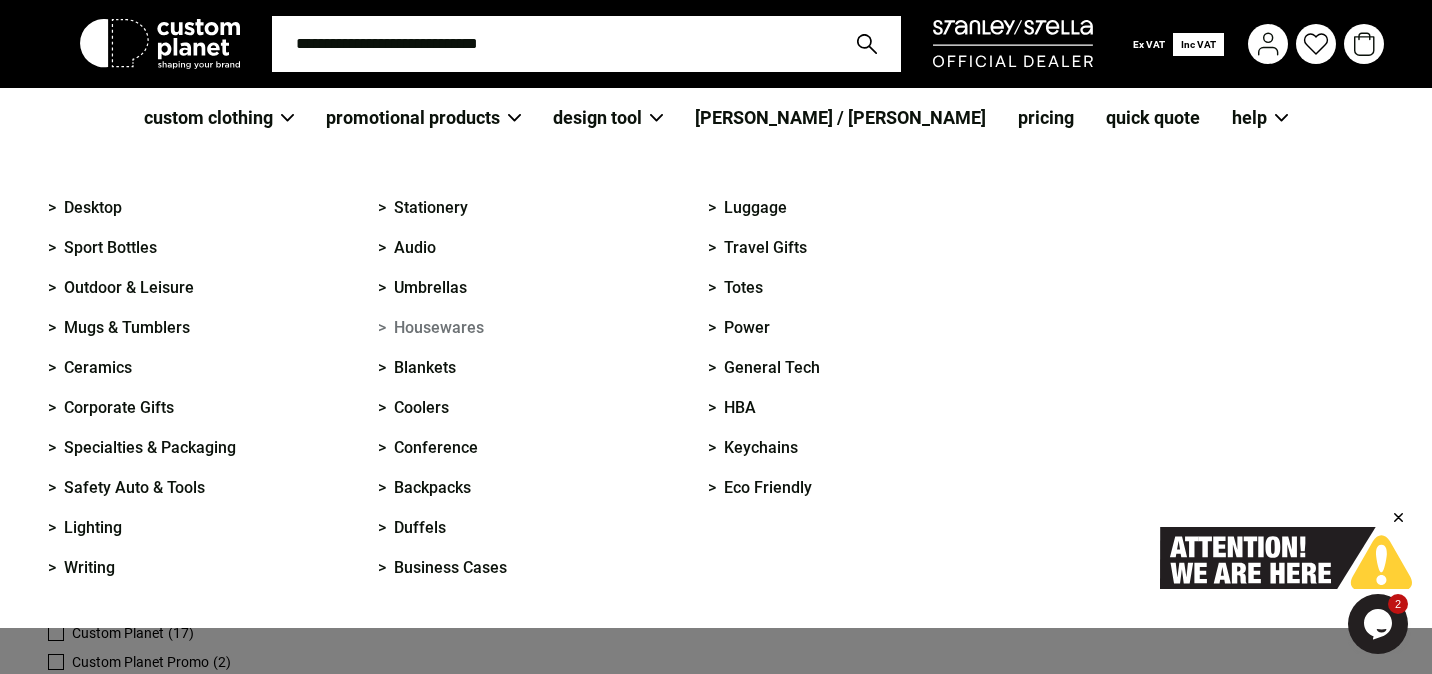 click on ">  Housewares" at bounding box center (431, 328) 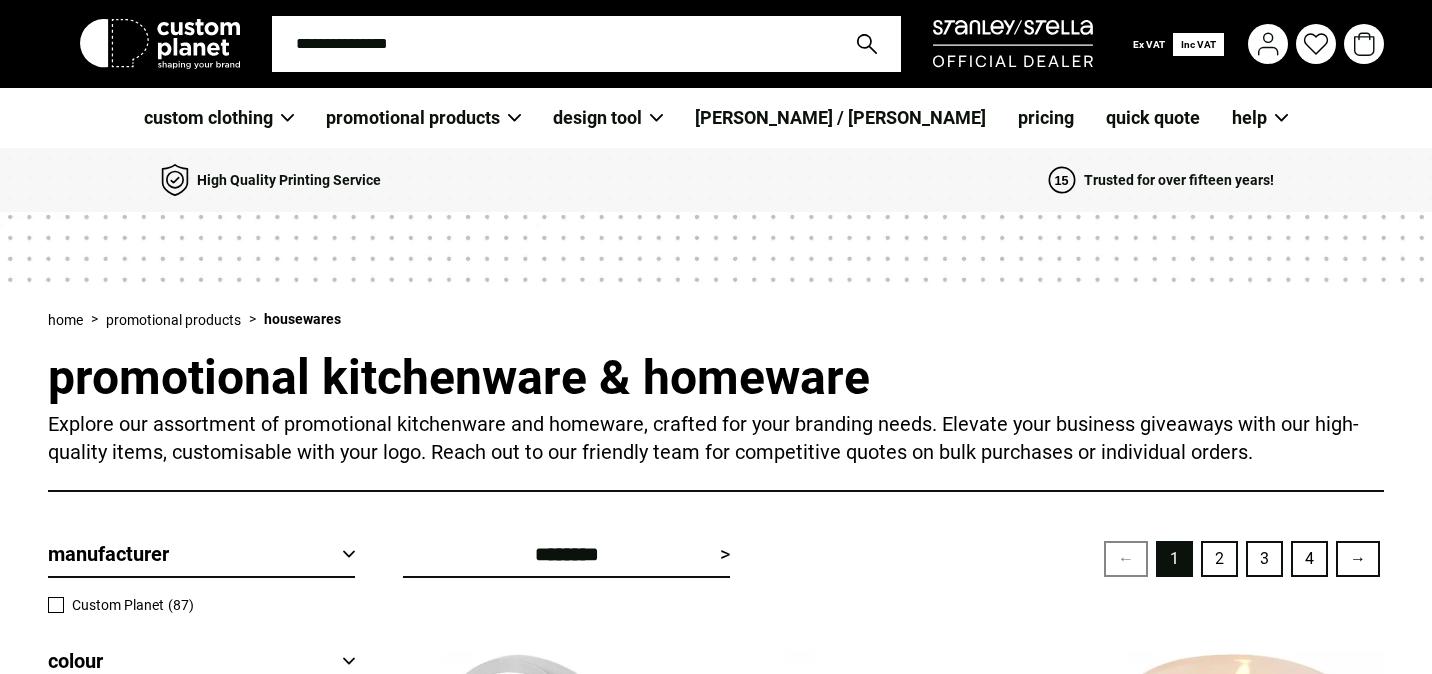 scroll, scrollTop: 242, scrollLeft: 0, axis: vertical 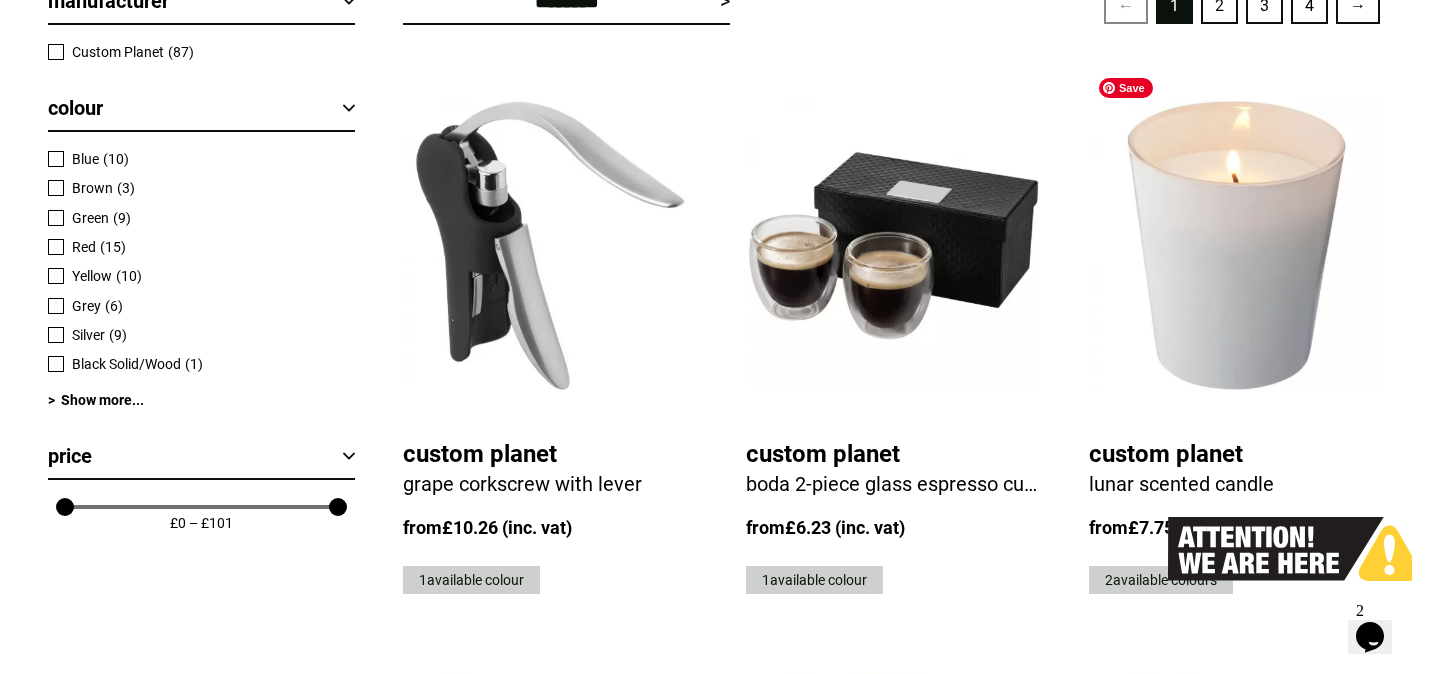 click at bounding box center (1236, 246) 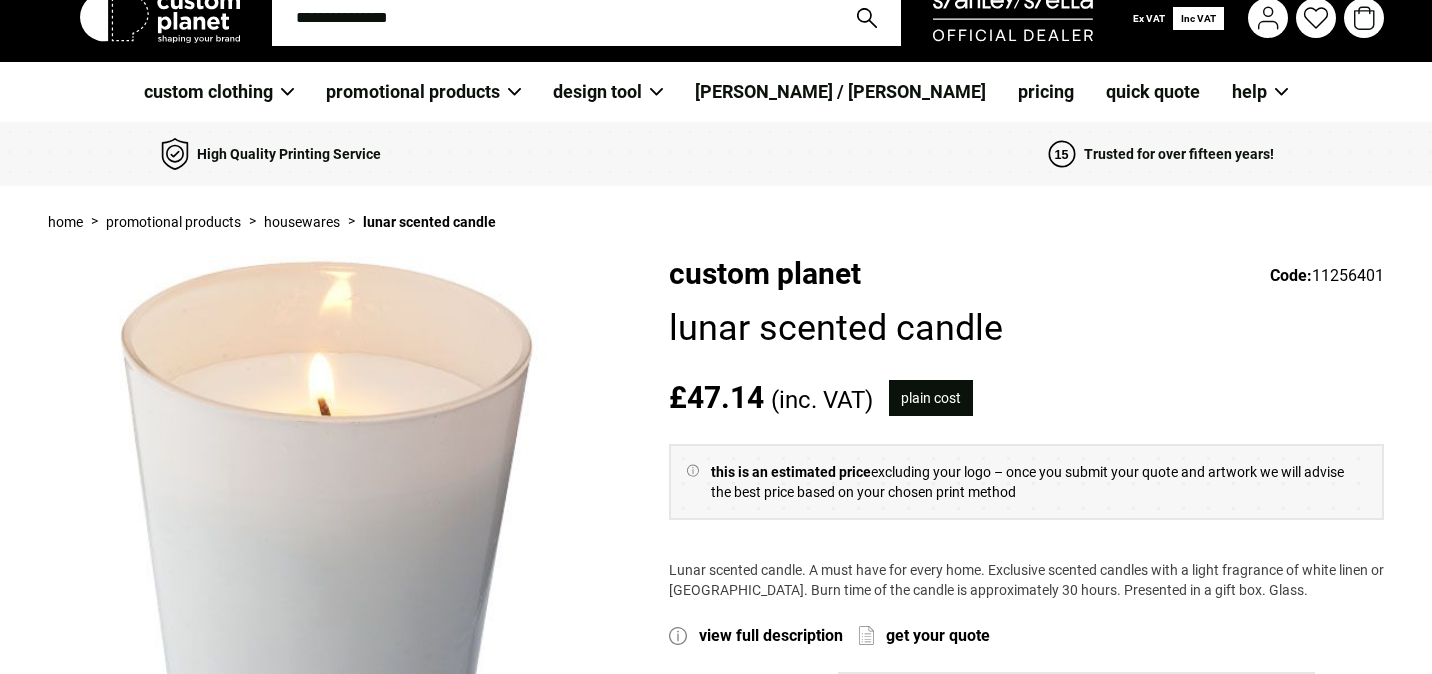 scroll, scrollTop: 0, scrollLeft: 0, axis: both 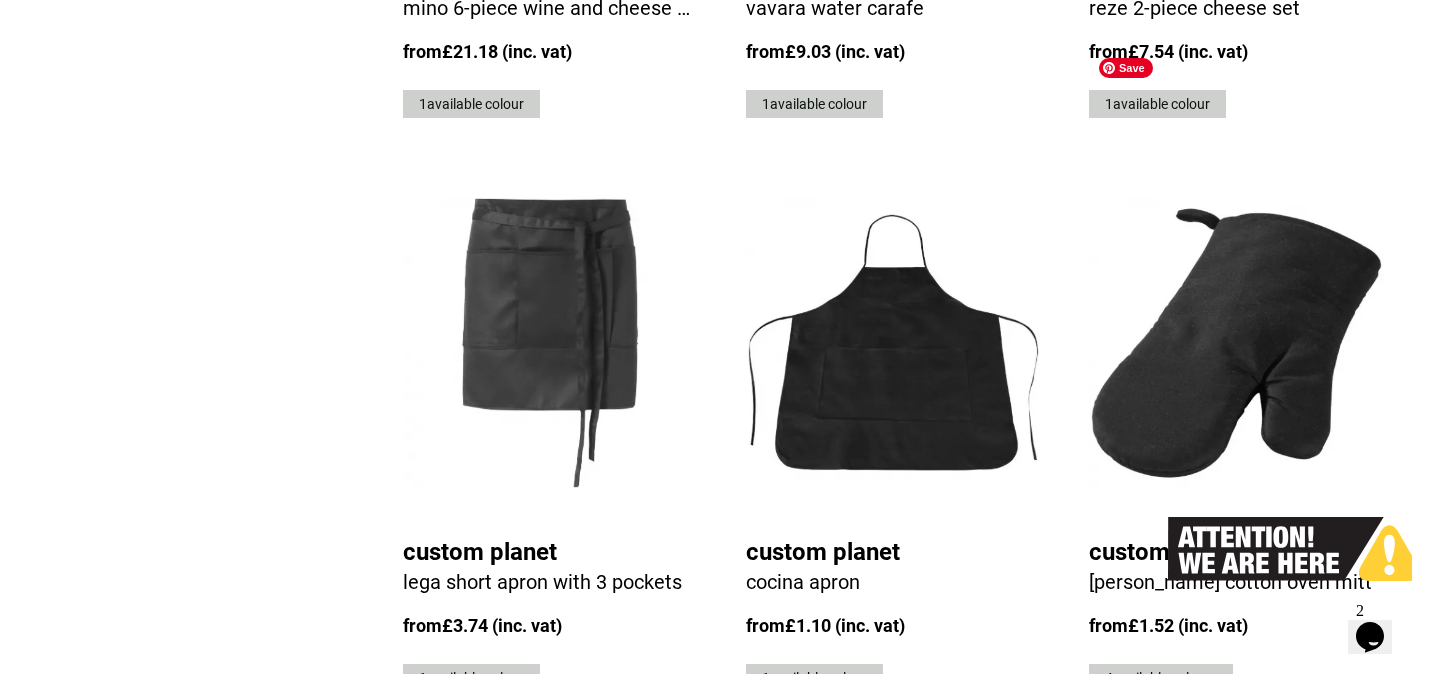 click at bounding box center [1236, 343] 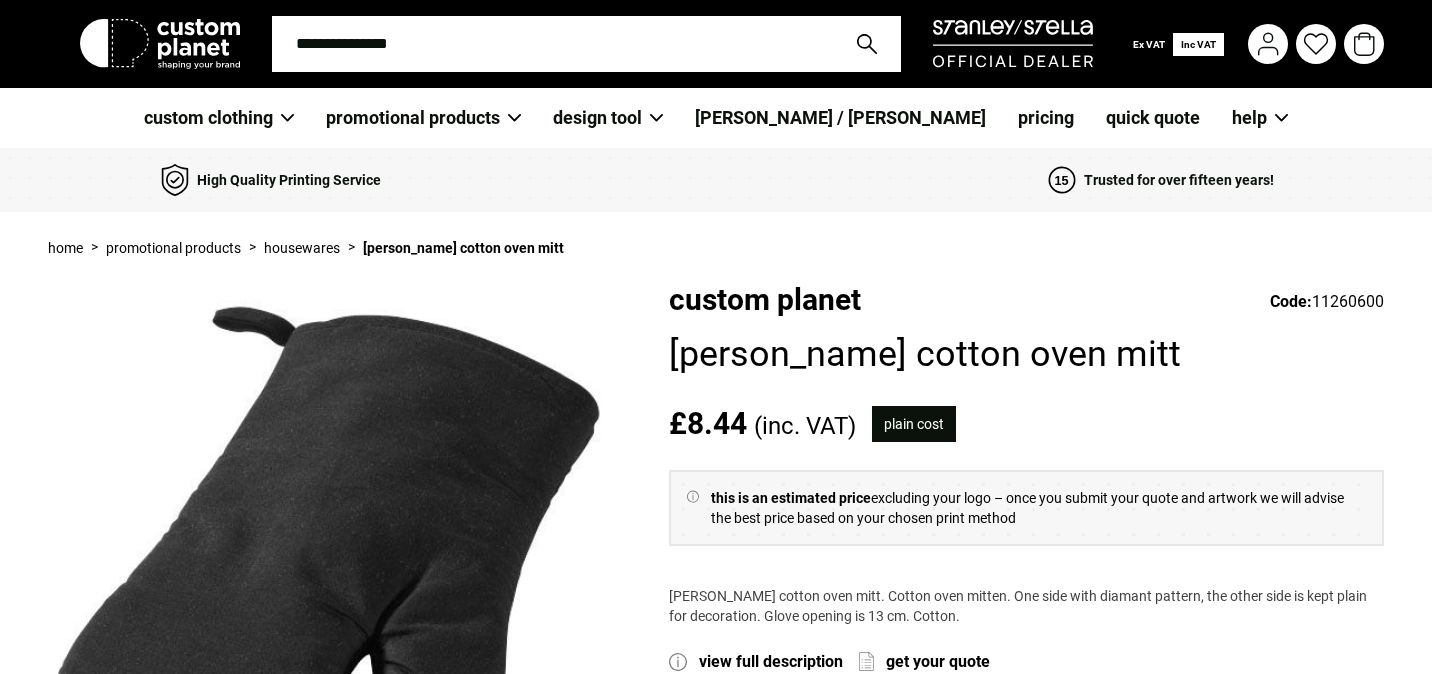 scroll, scrollTop: 219, scrollLeft: 0, axis: vertical 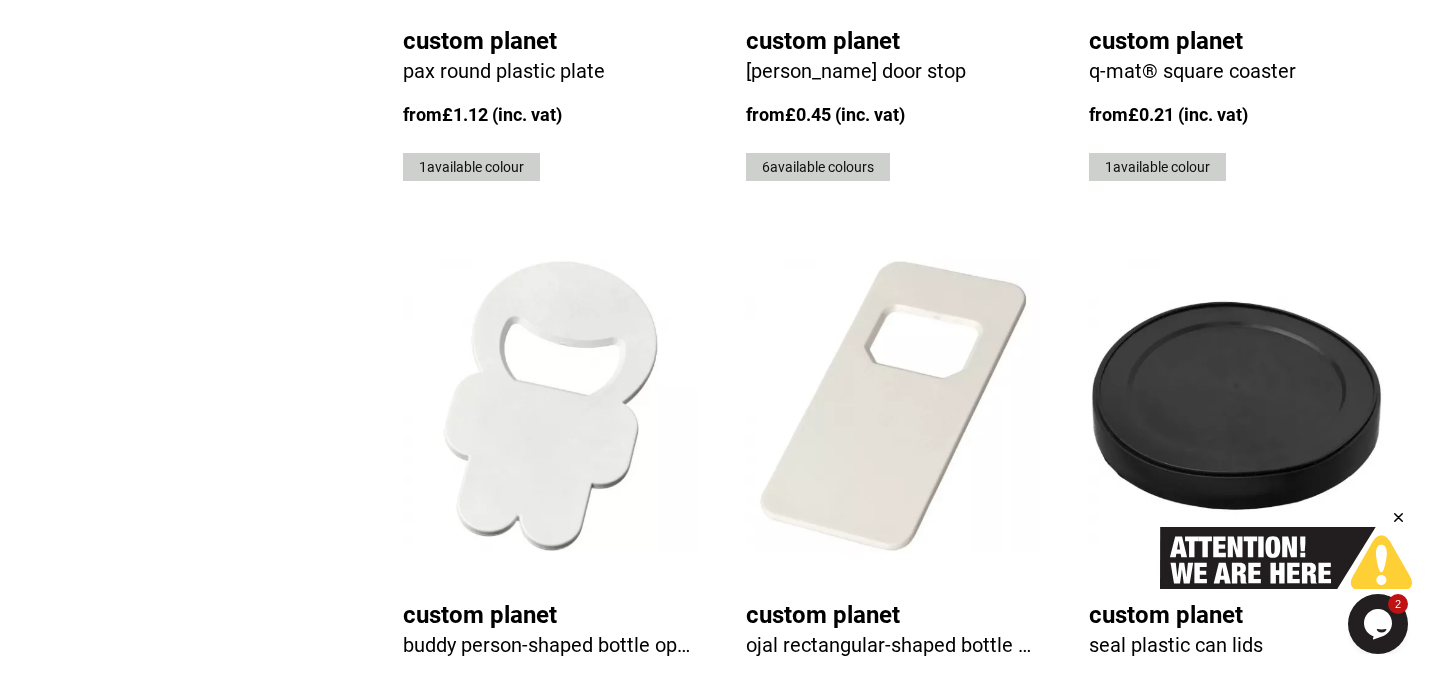 click on "2" at bounding box center [1219, 837] 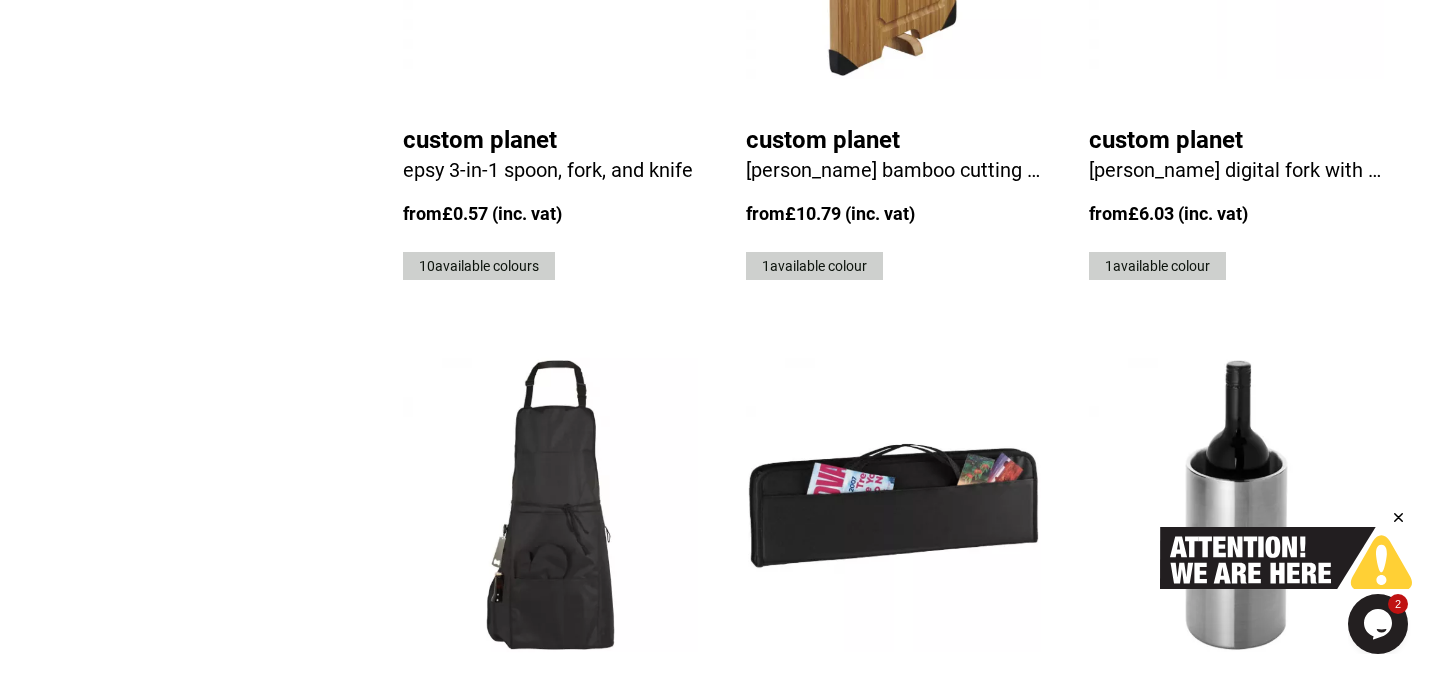 scroll, scrollTop: 4318, scrollLeft: 0, axis: vertical 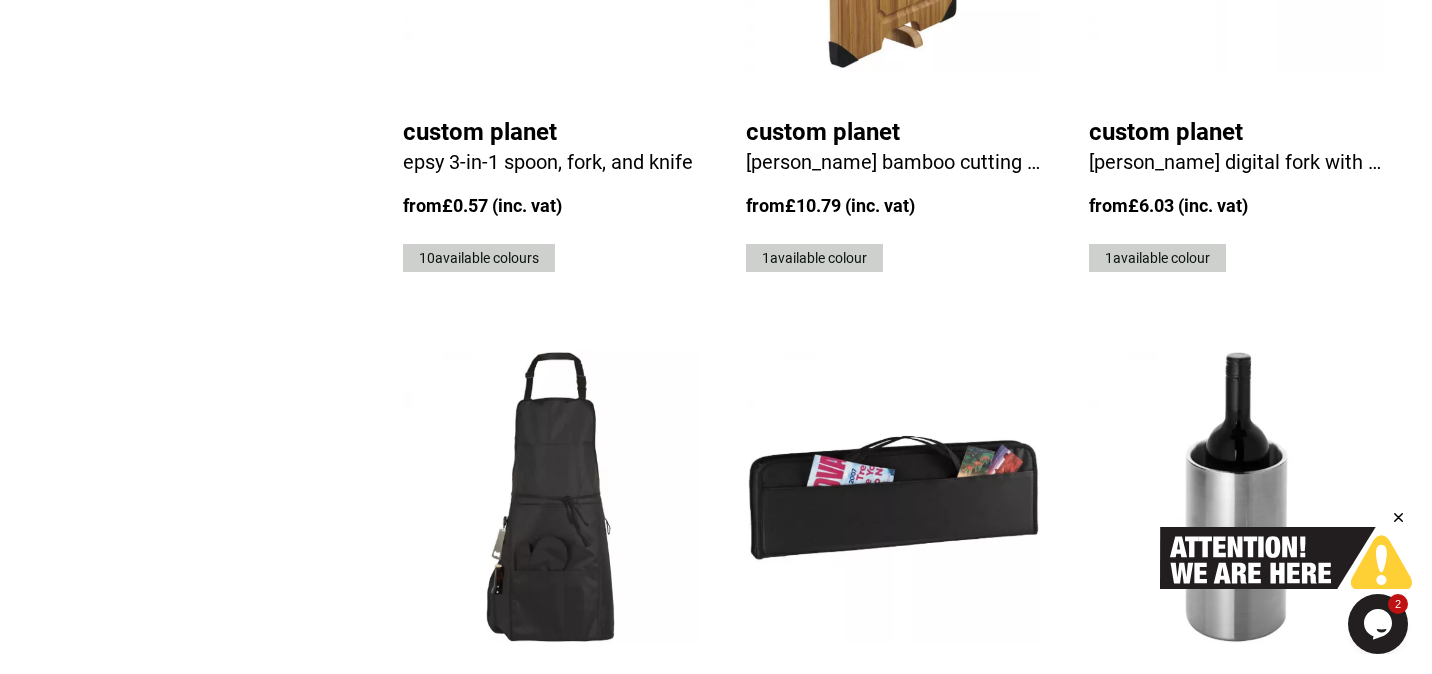 click on "3" at bounding box center [1264, 928] 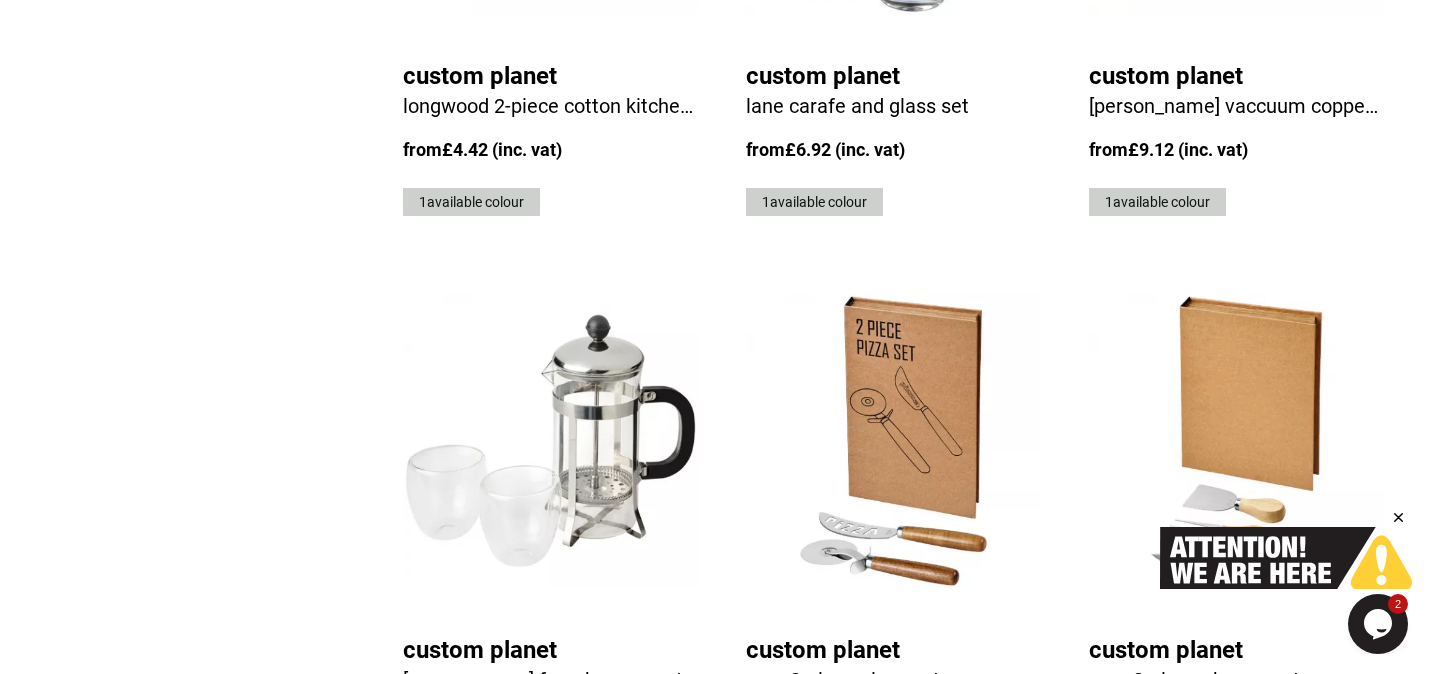 scroll, scrollTop: 4455, scrollLeft: 0, axis: vertical 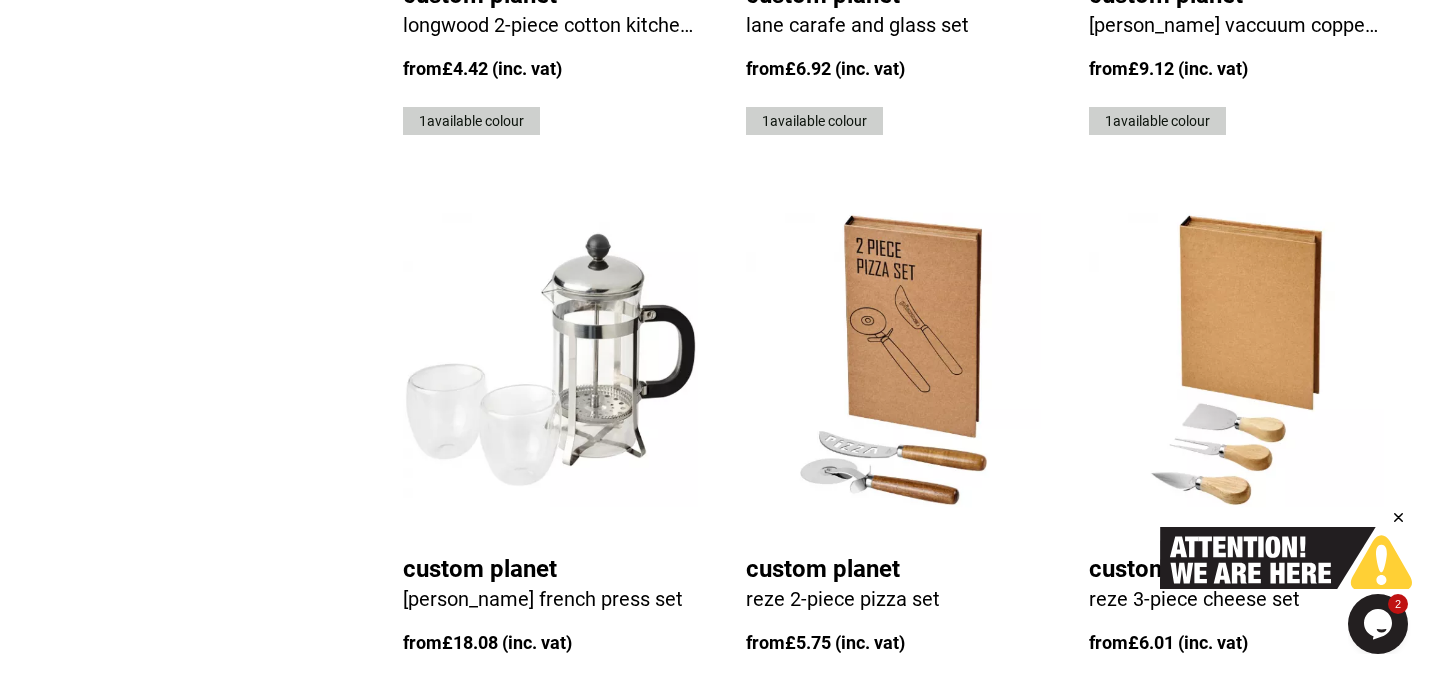 click on "4" at bounding box center (1309, 791) 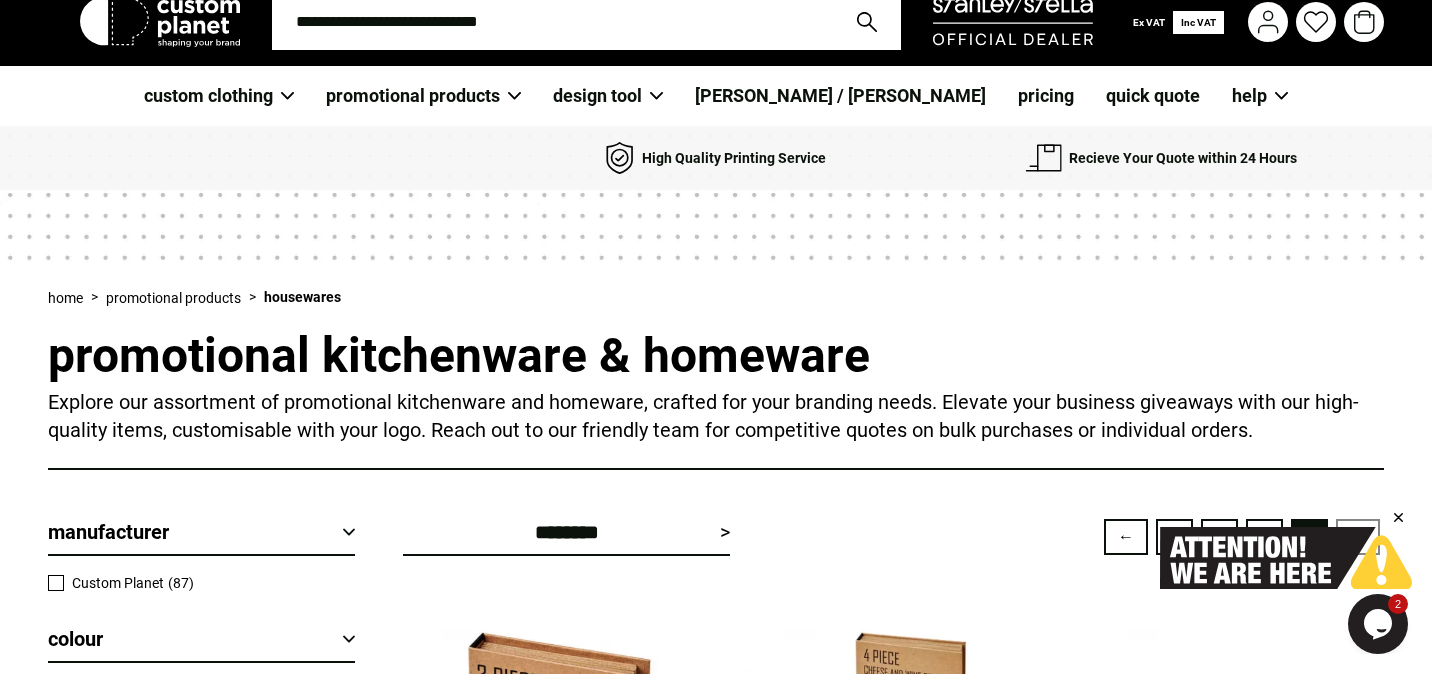 scroll, scrollTop: 0, scrollLeft: 0, axis: both 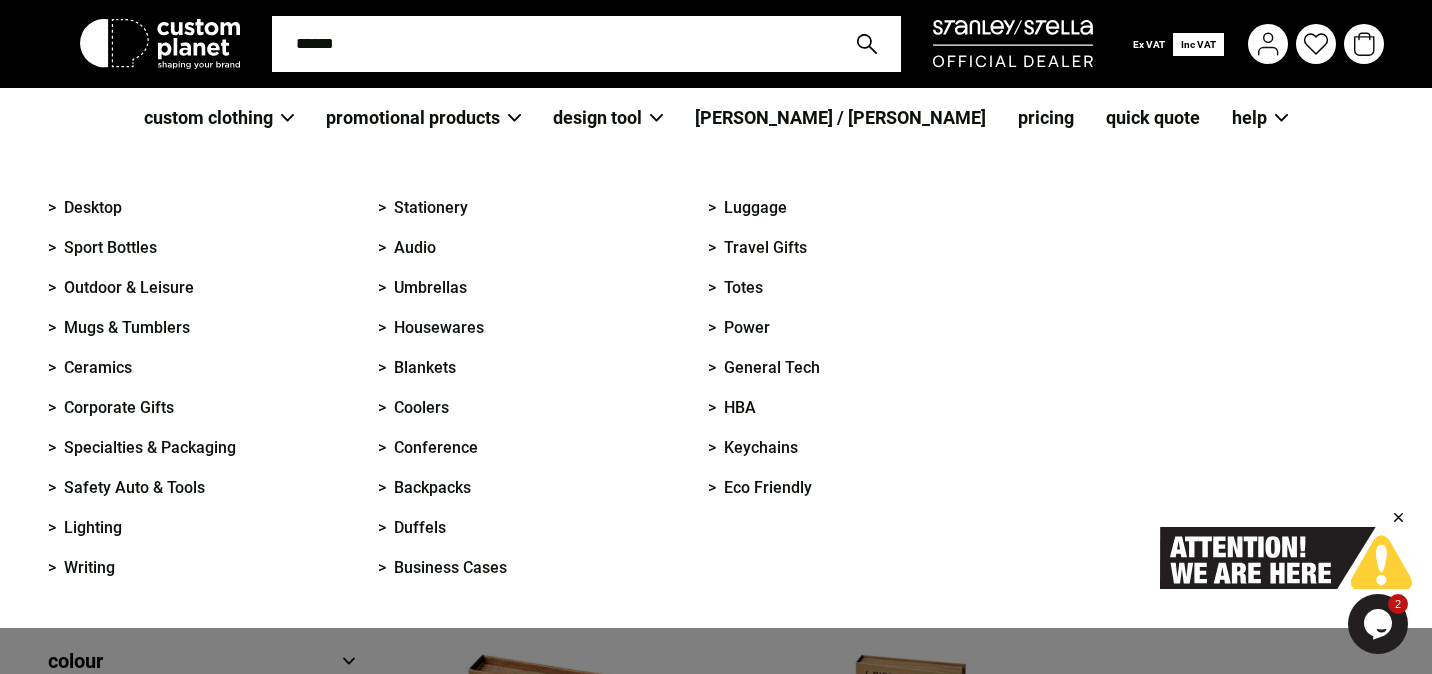 click on "promotional products" at bounding box center [423, 118] 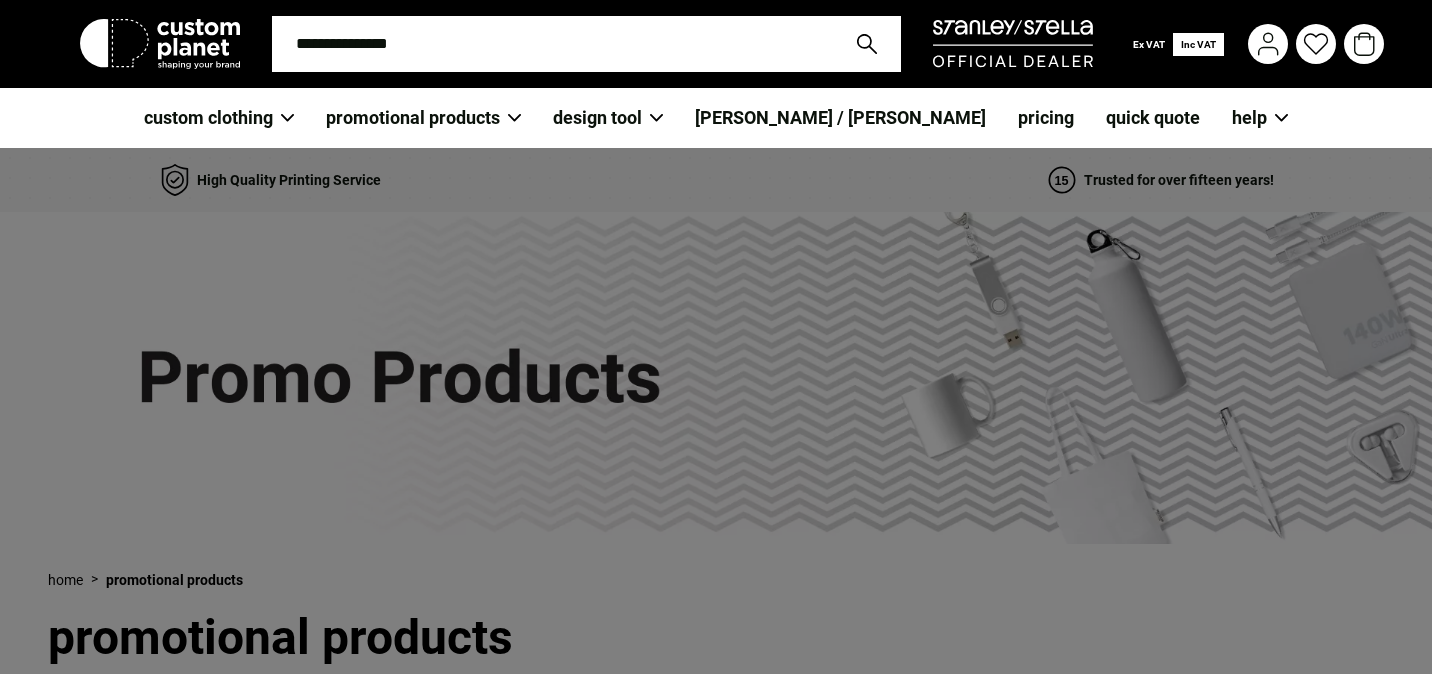 scroll, scrollTop: 0, scrollLeft: 0, axis: both 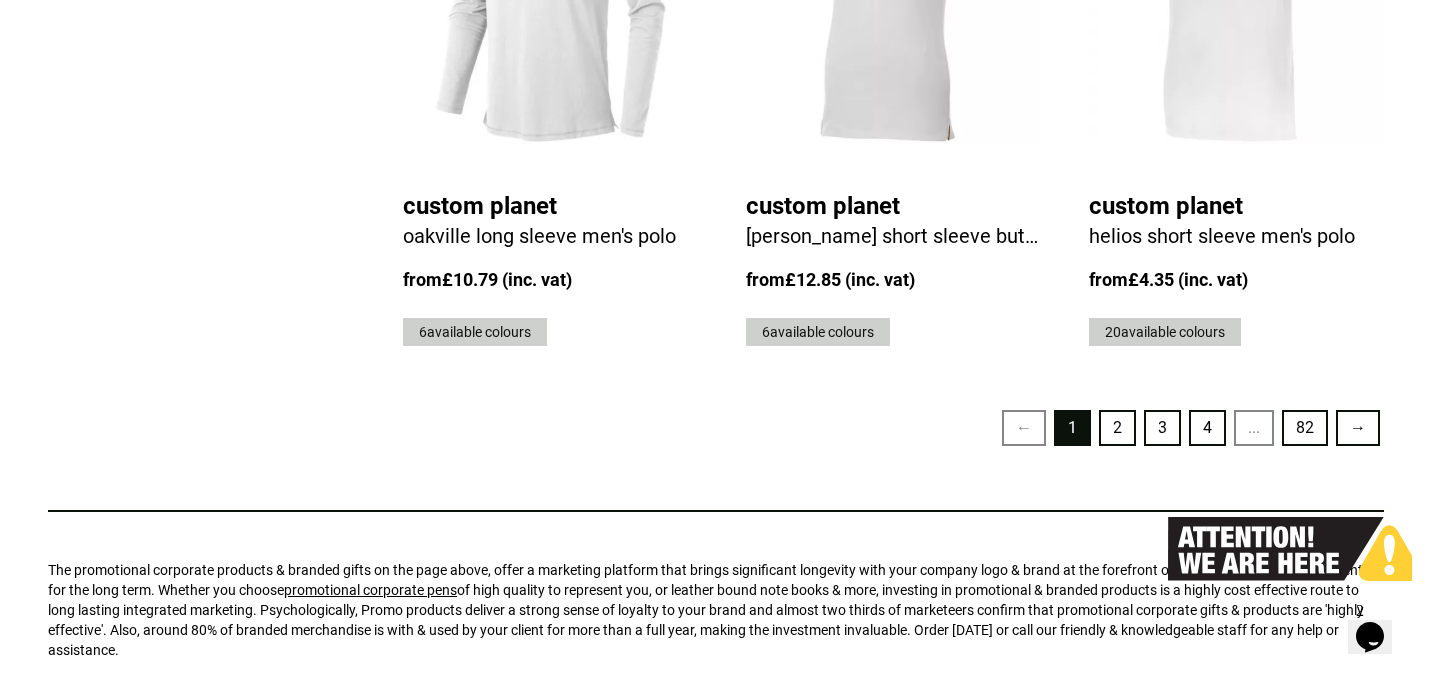 click on "2" at bounding box center (1117, 428) 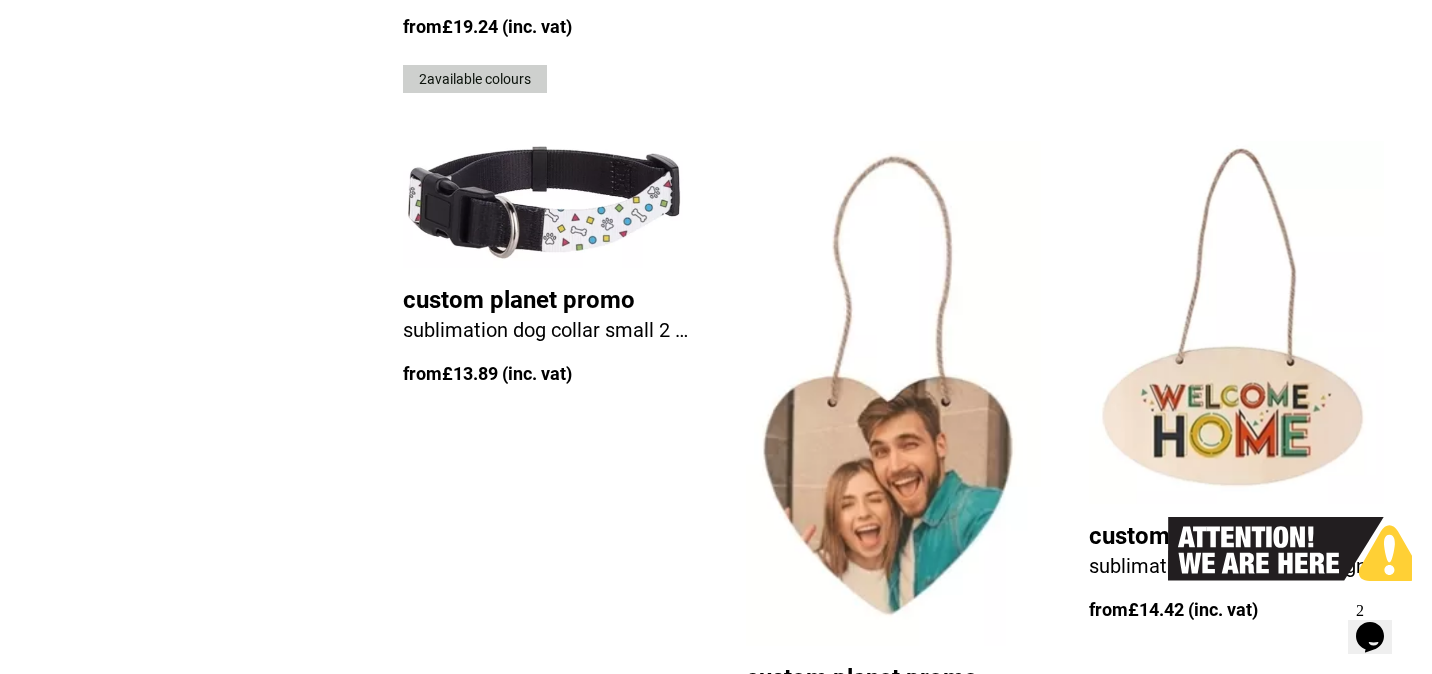 scroll, scrollTop: 5185, scrollLeft: 0, axis: vertical 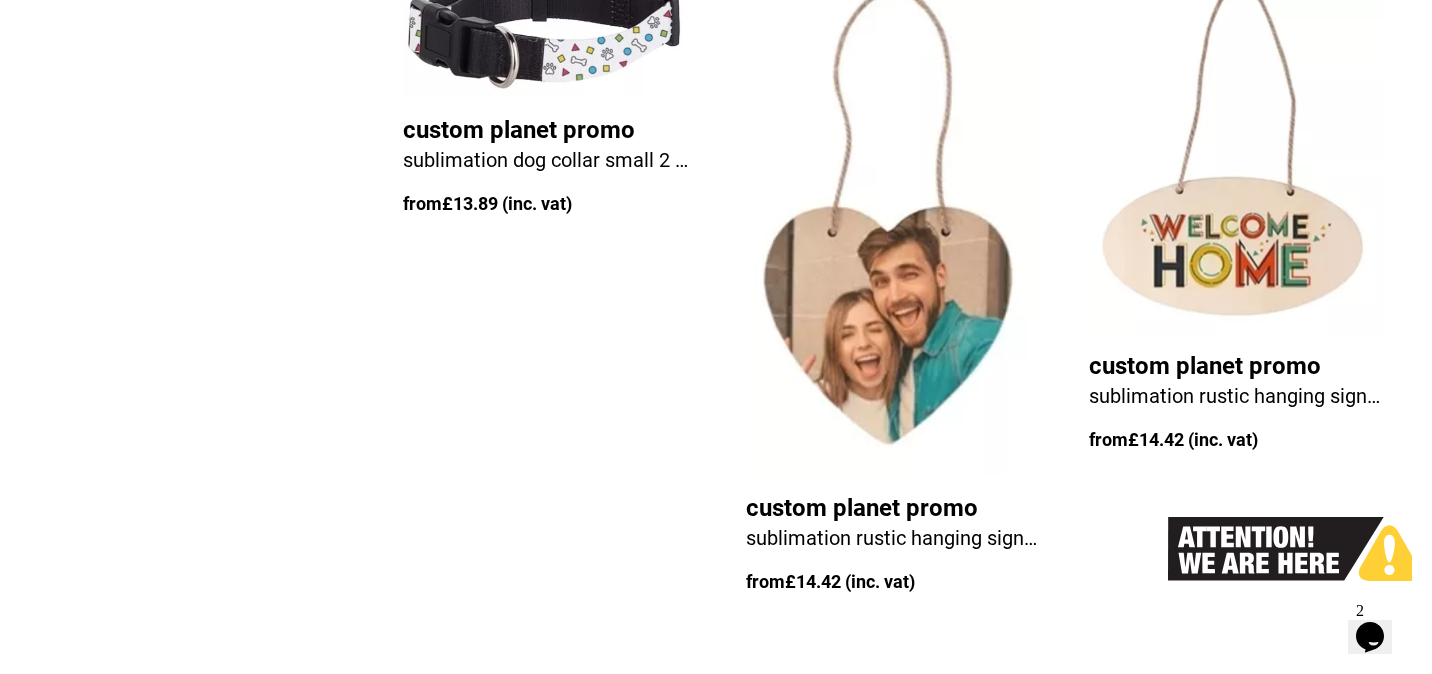 click at bounding box center (893, 224) 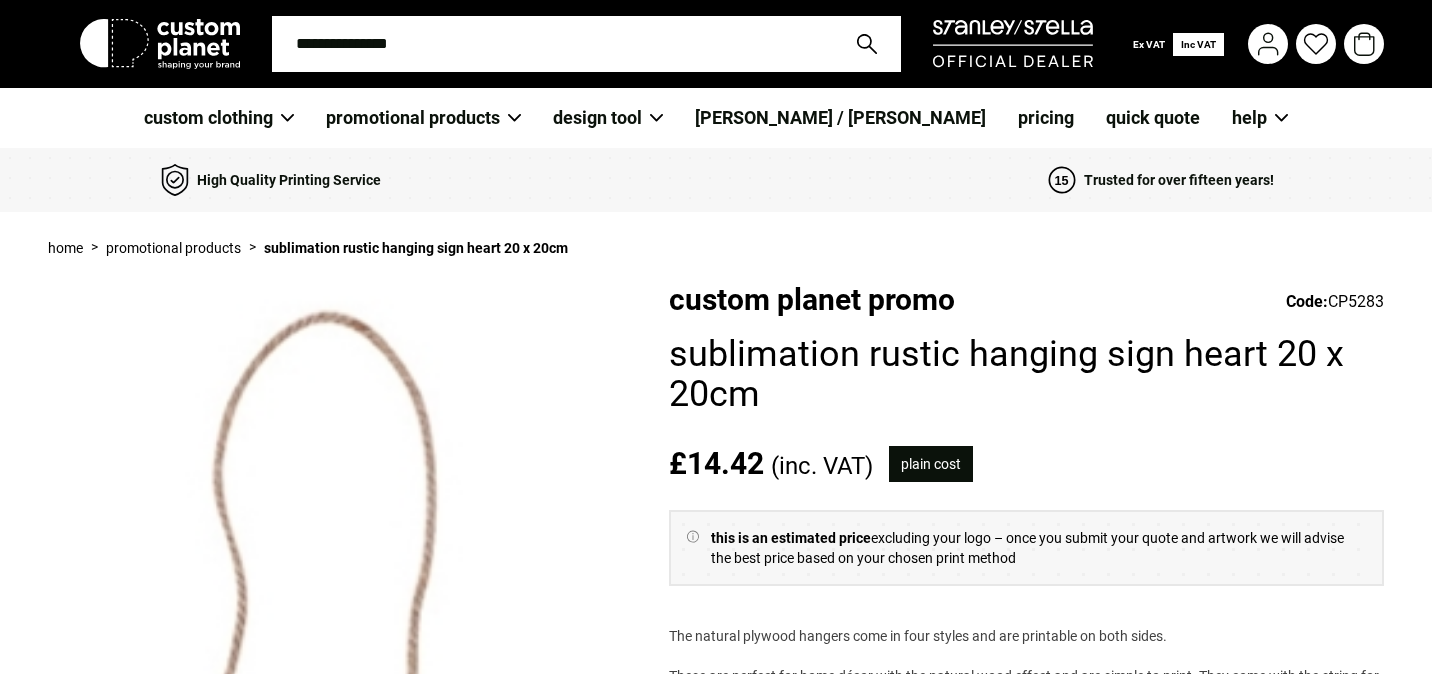 scroll, scrollTop: 0, scrollLeft: 0, axis: both 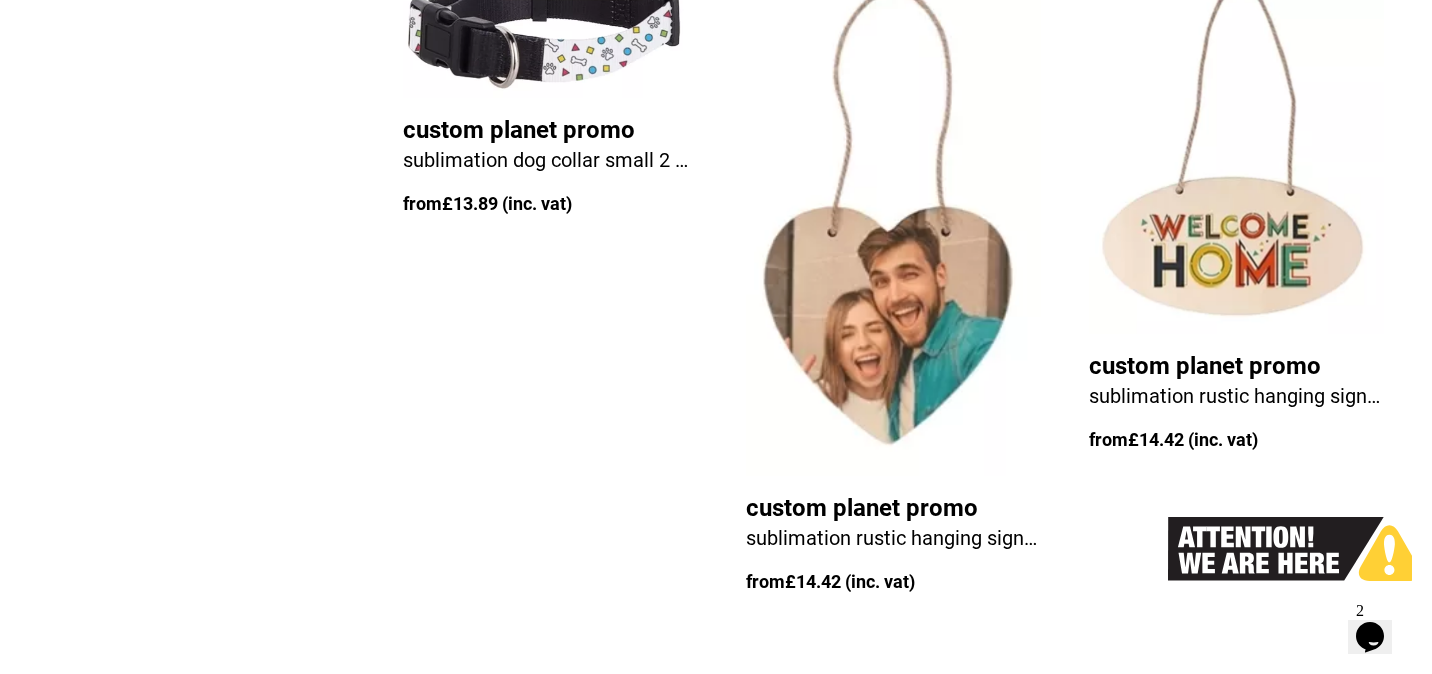 click on "3" at bounding box center [1162, 694] 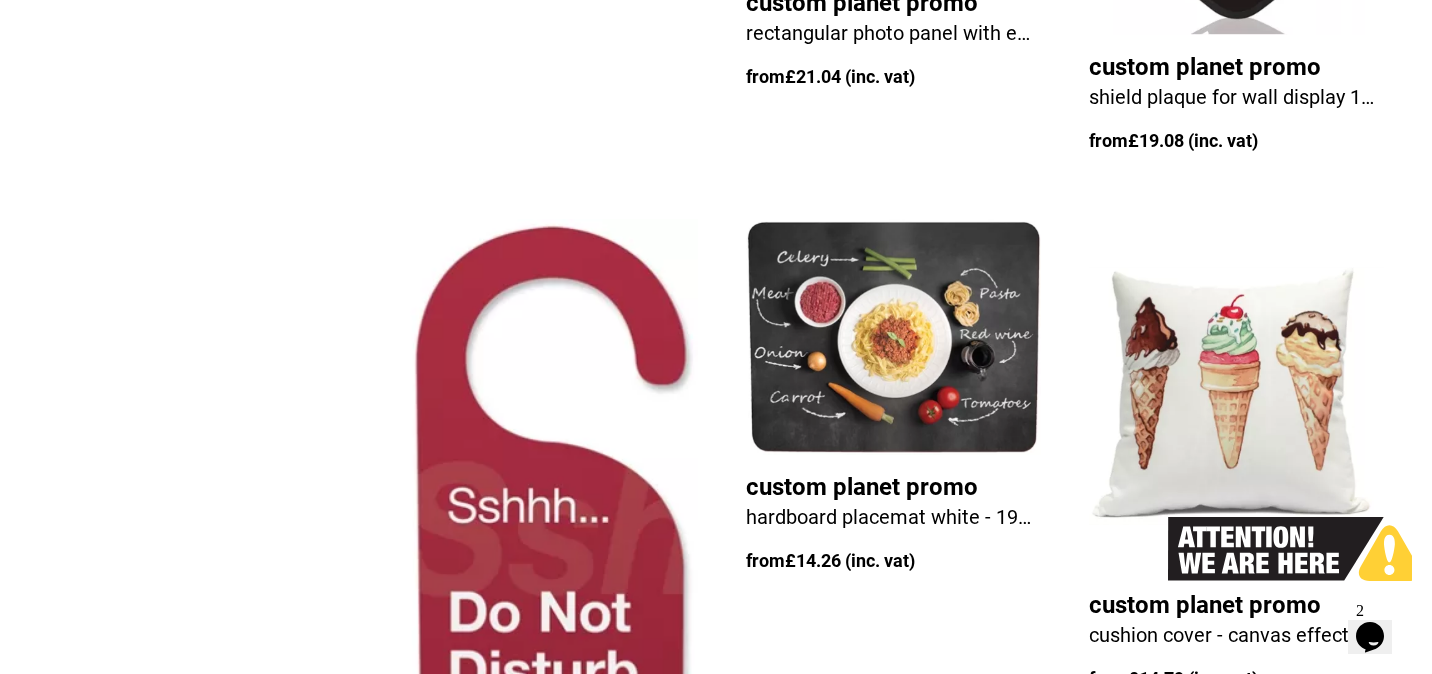 scroll, scrollTop: 4696, scrollLeft: 0, axis: vertical 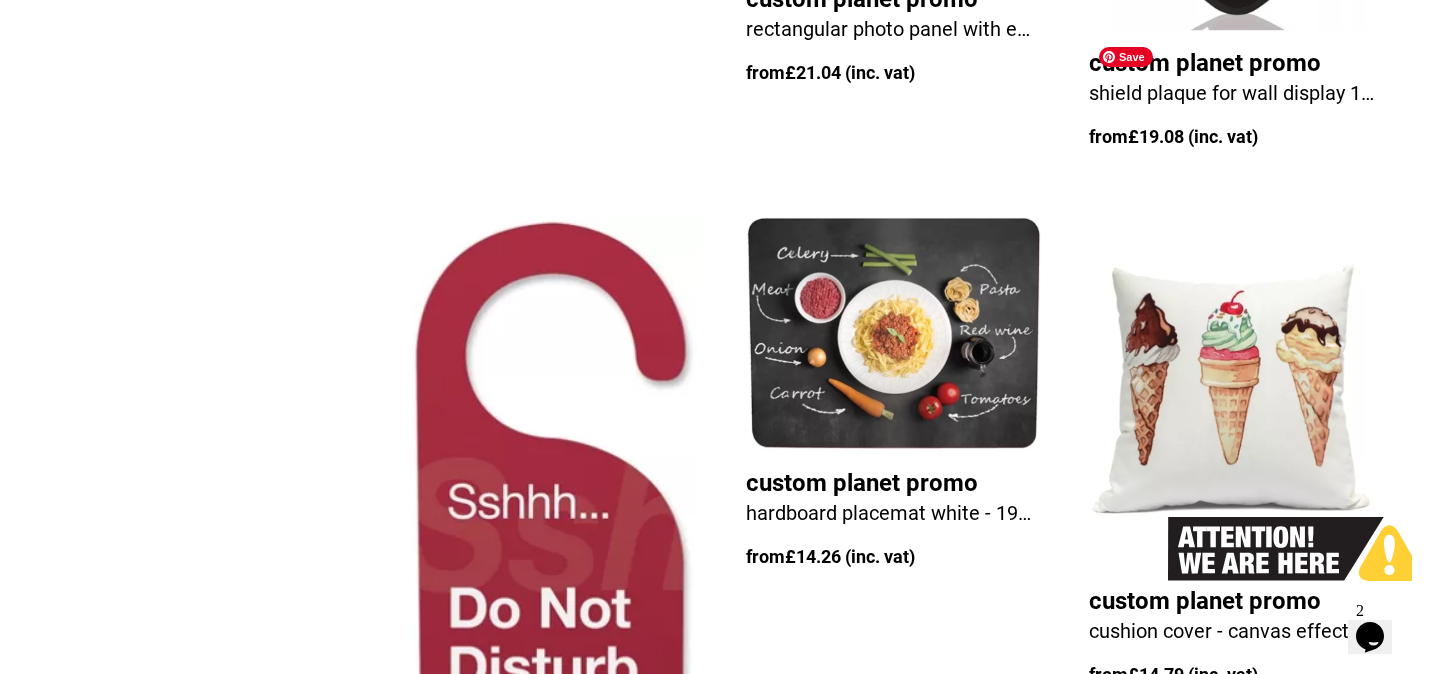 click at bounding box center [1236, 392] 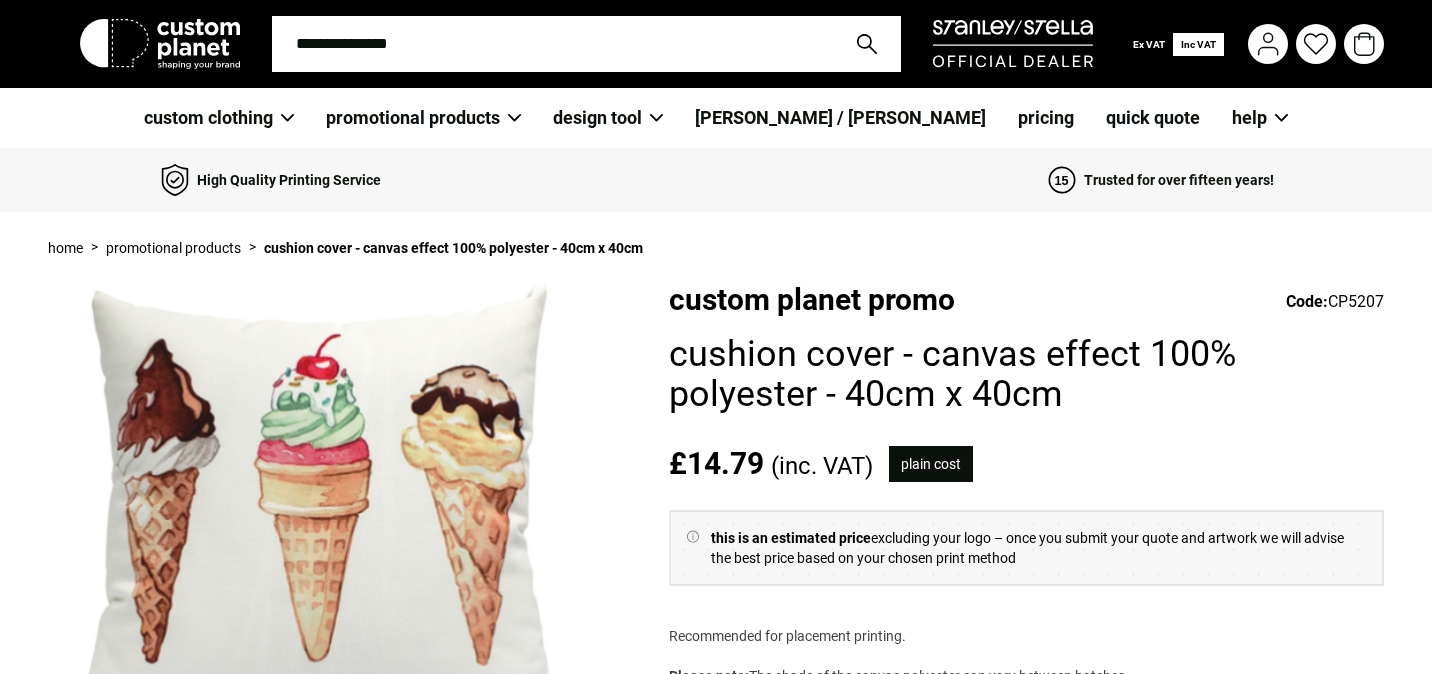scroll, scrollTop: 378, scrollLeft: 0, axis: vertical 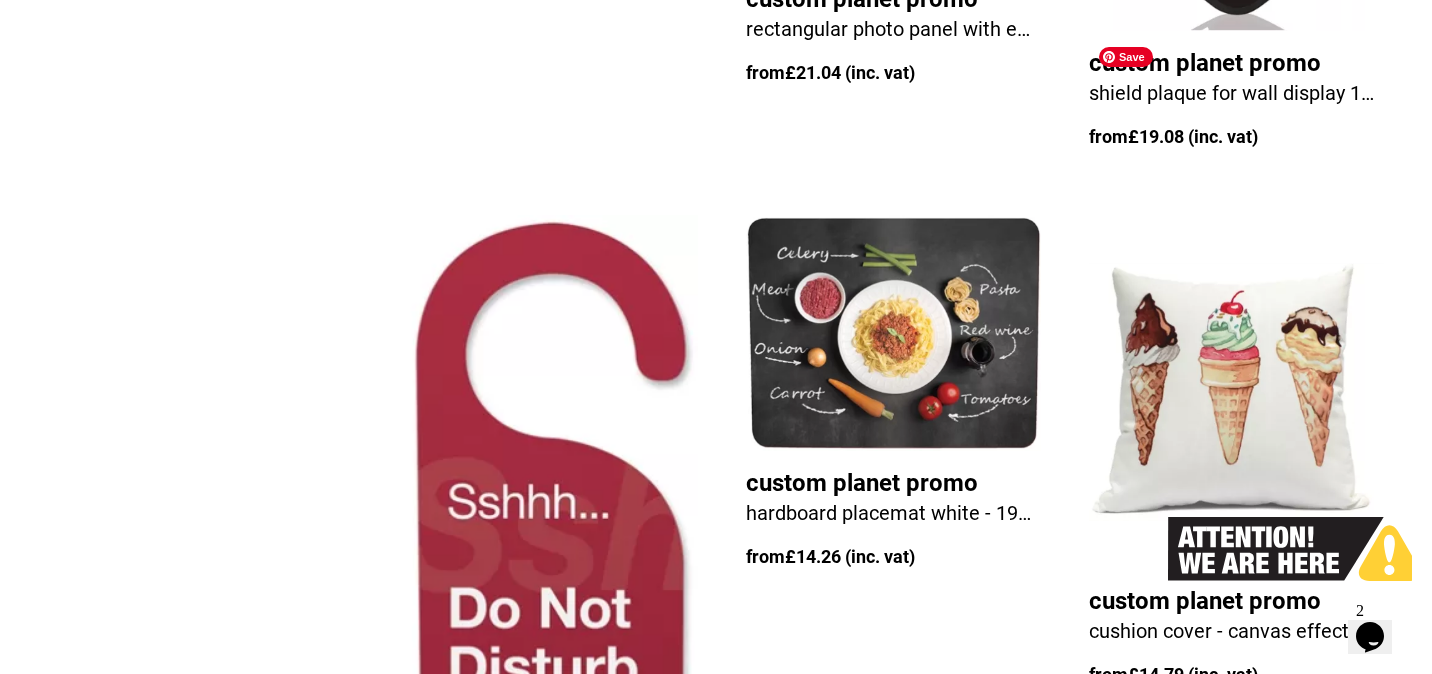 click at bounding box center (1236, 392) 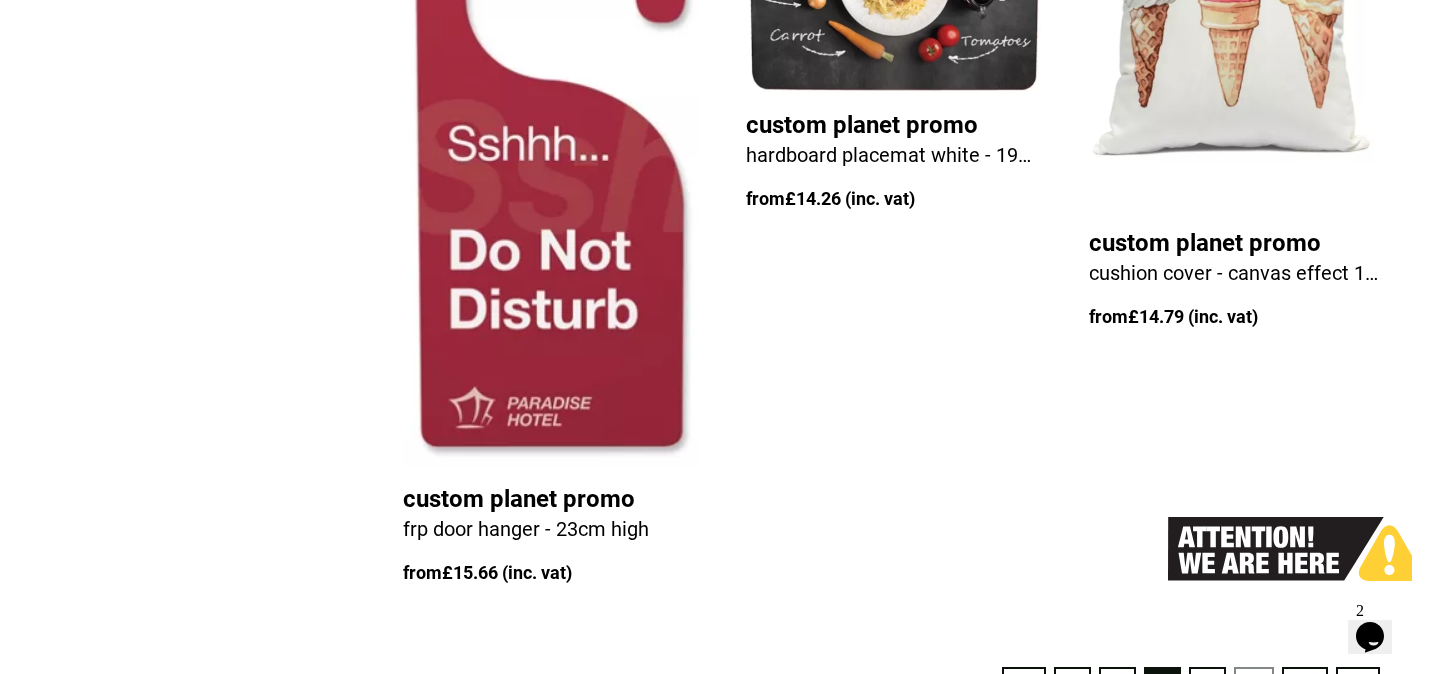 scroll, scrollTop: 5109, scrollLeft: 0, axis: vertical 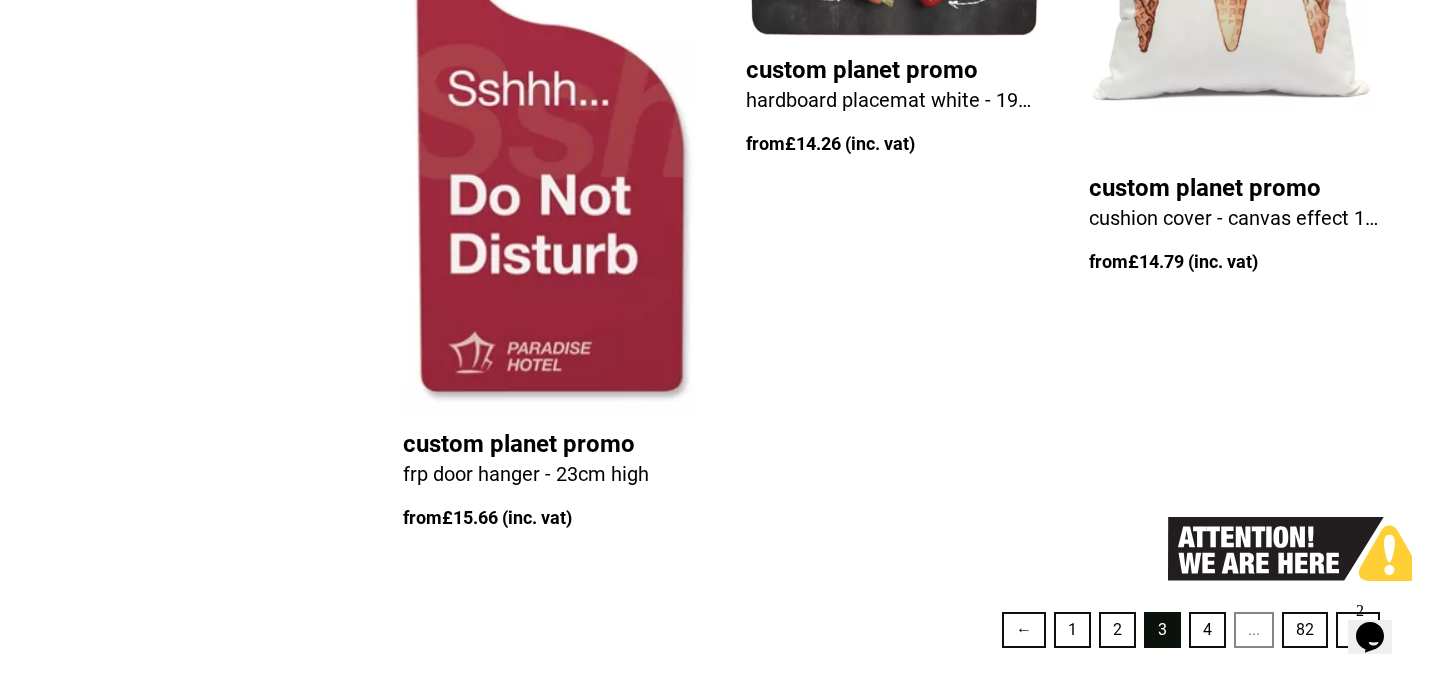 click on "4" at bounding box center (1207, 630) 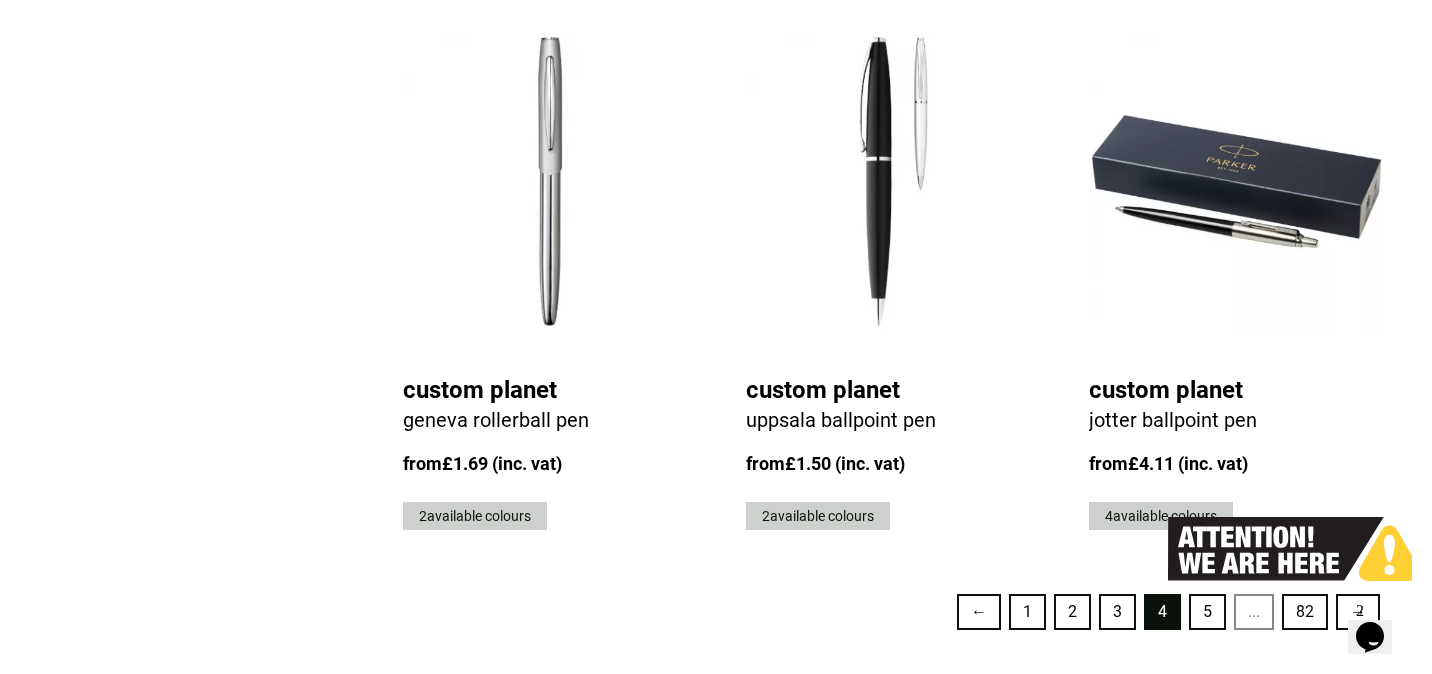 scroll, scrollTop: 4864, scrollLeft: 0, axis: vertical 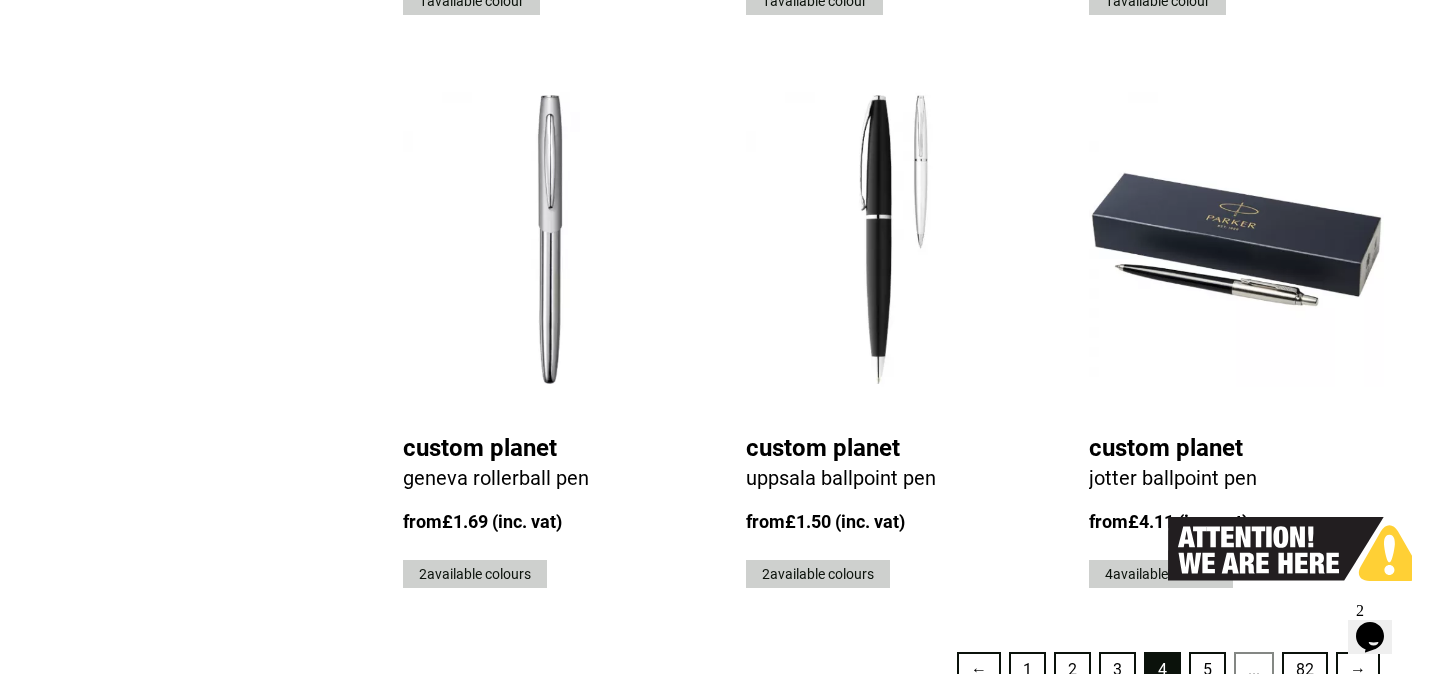 click on "5" at bounding box center [1207, 670] 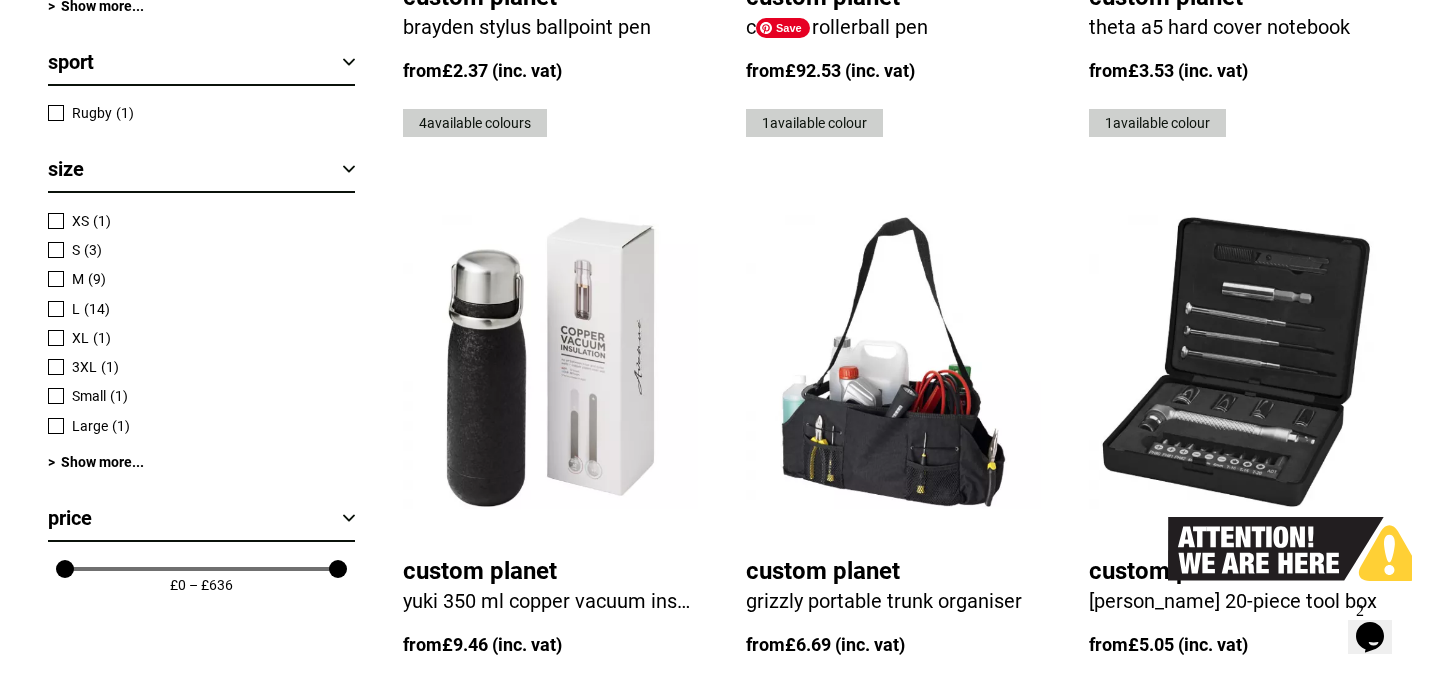 scroll, scrollTop: 2449, scrollLeft: 0, axis: vertical 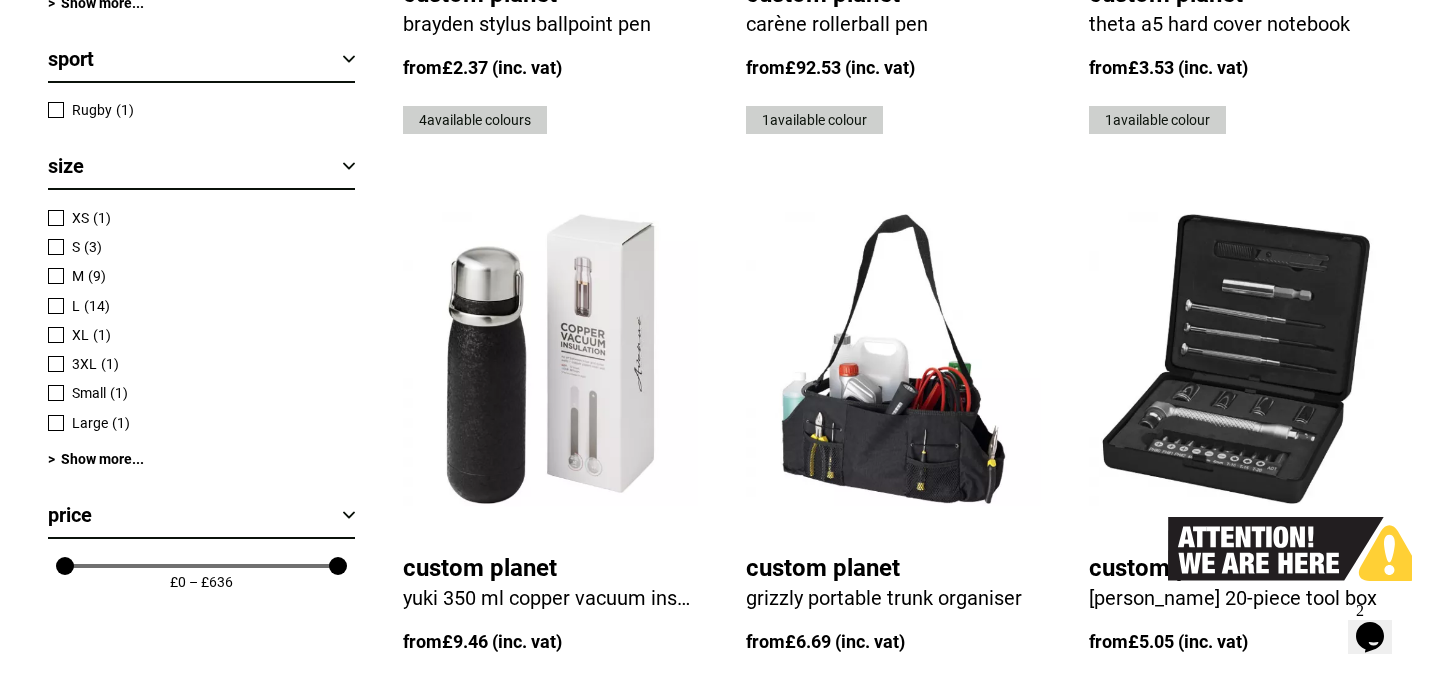 click on "Custom Planet" at bounding box center (893, 568) 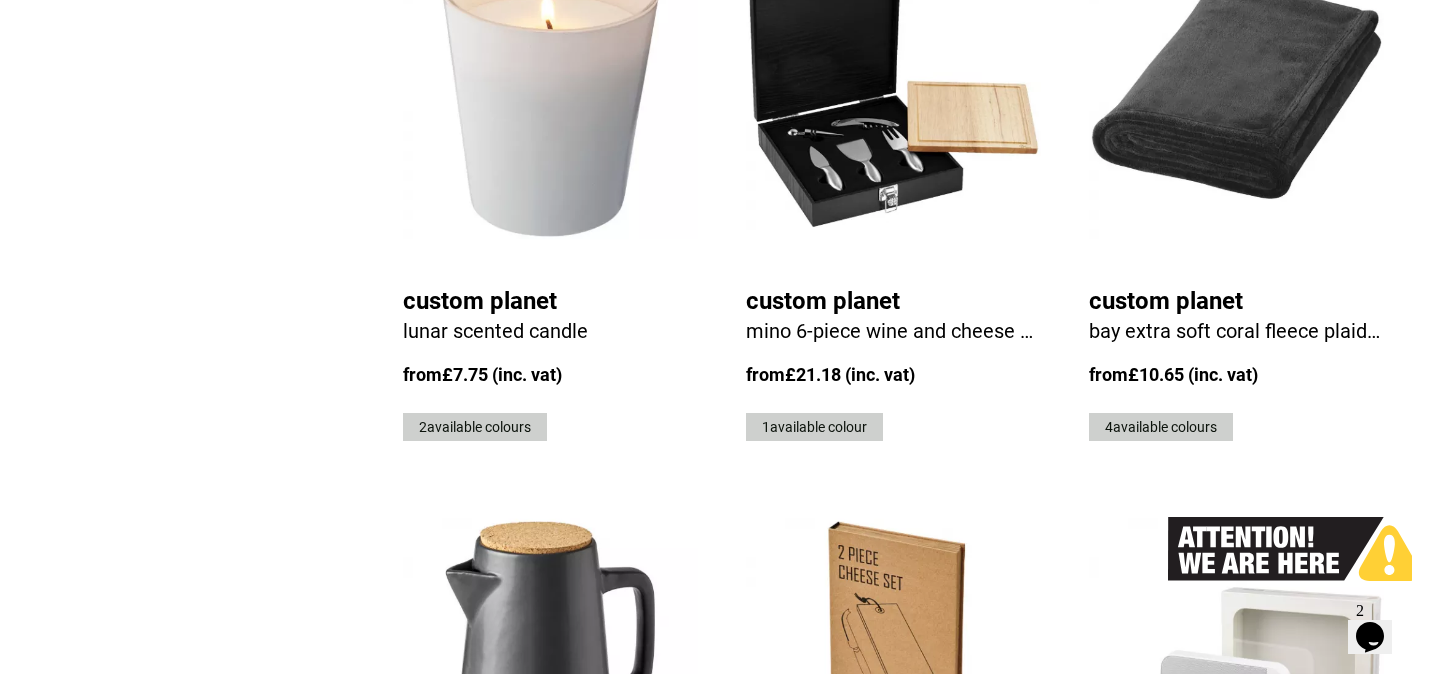 scroll, scrollTop: 4552, scrollLeft: 0, axis: vertical 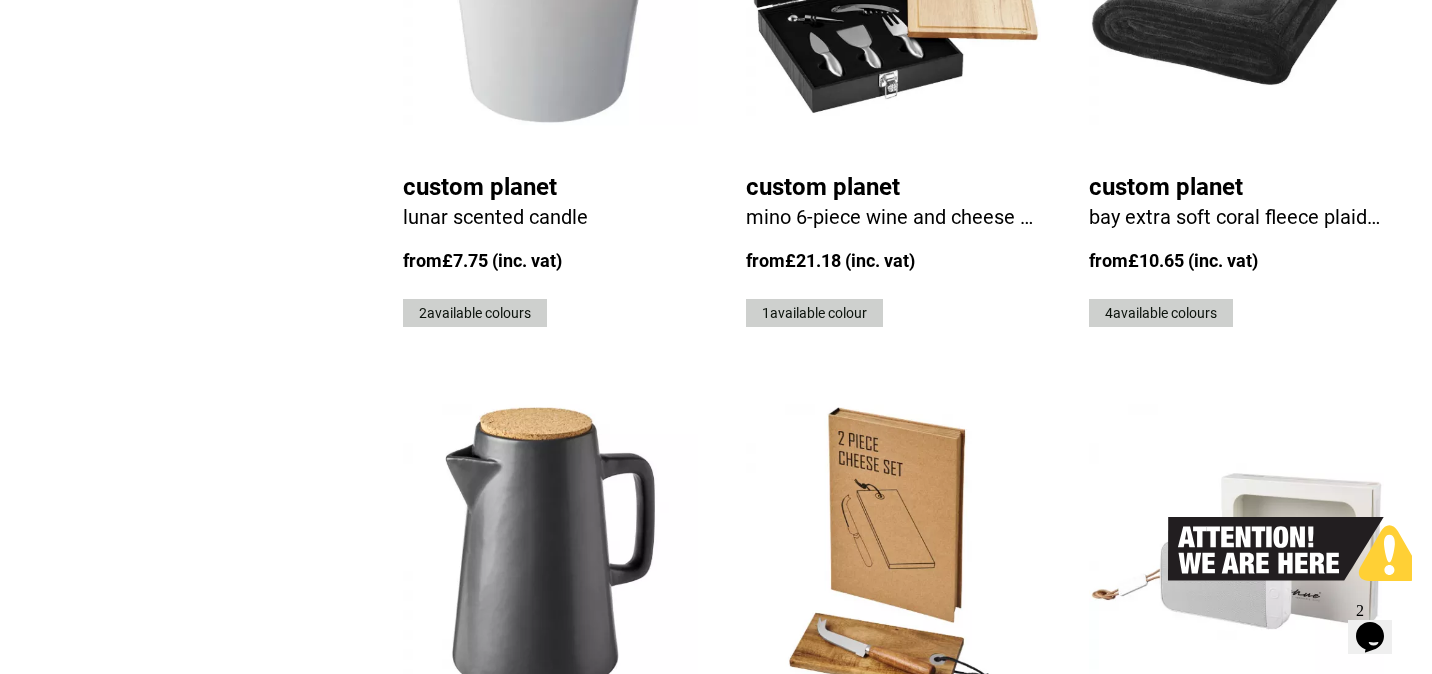 click on "6" at bounding box center (1207, 982) 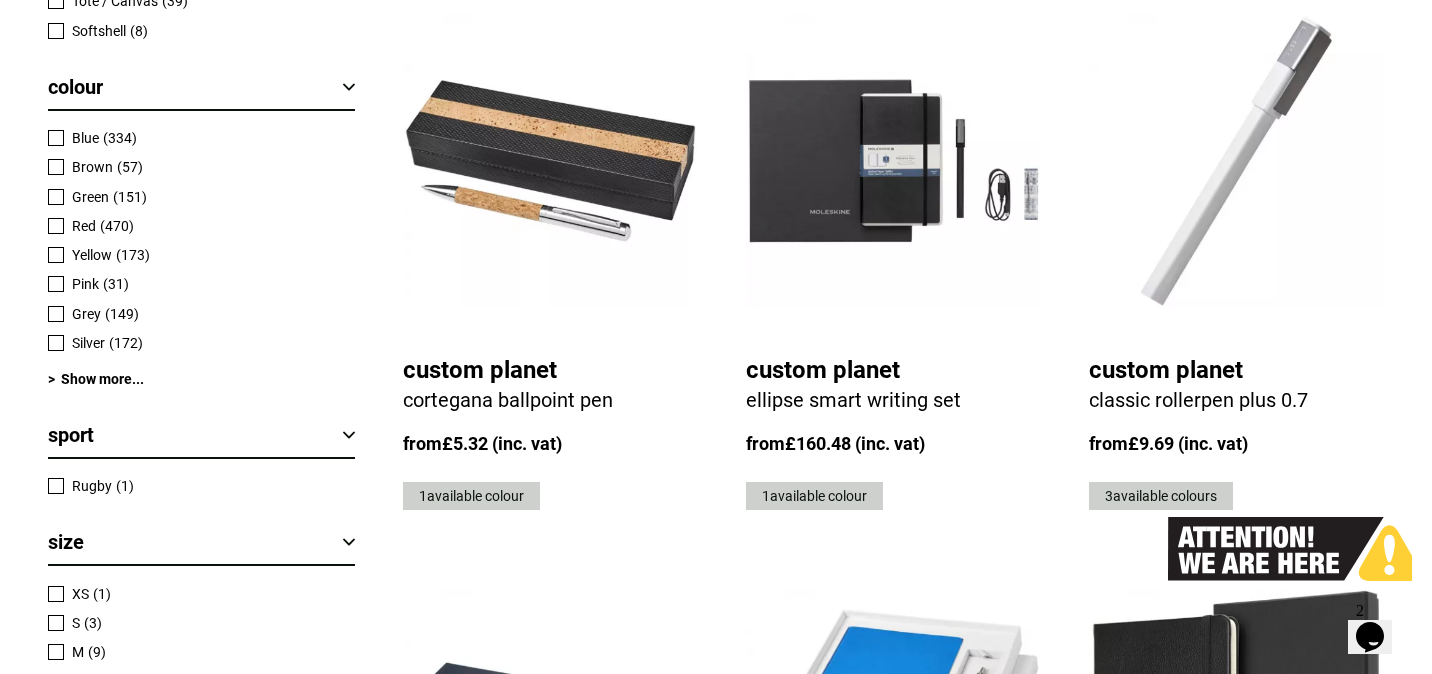 scroll, scrollTop: 2122, scrollLeft: 0, axis: vertical 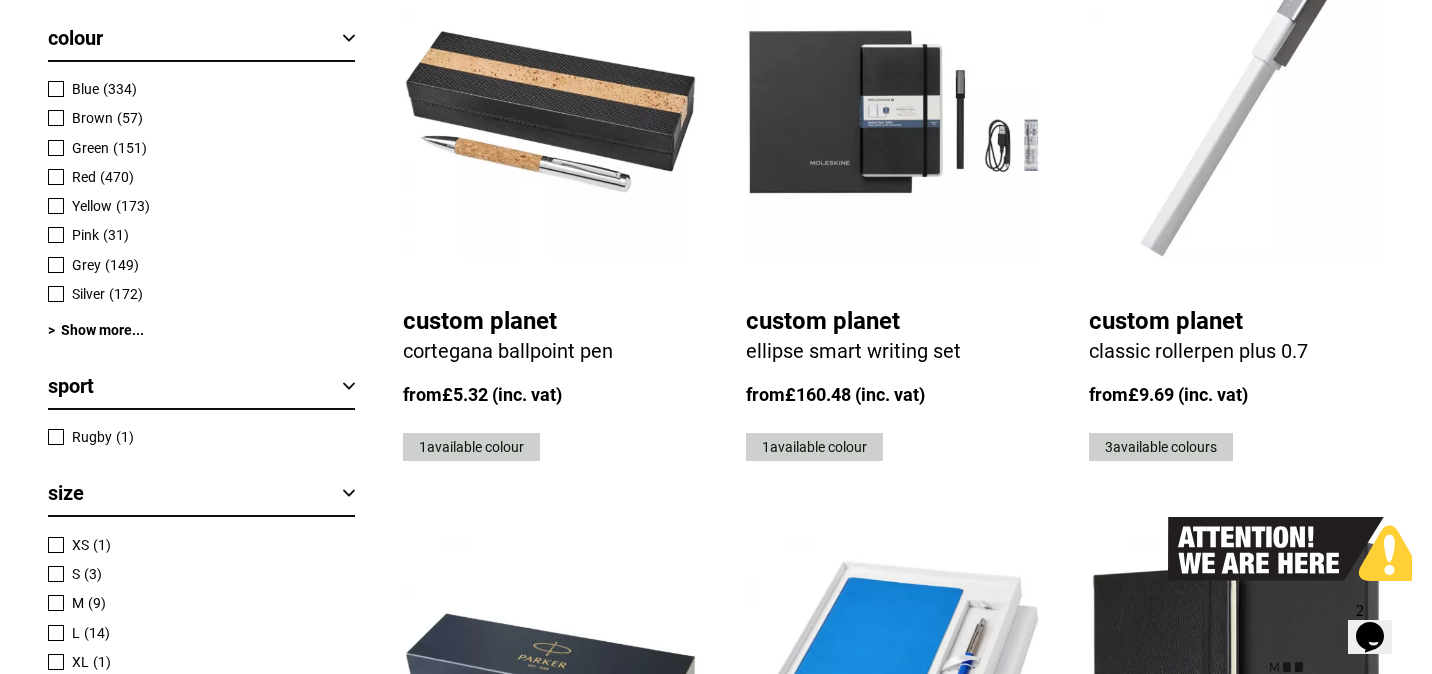 click at bounding box center [1168, 575] 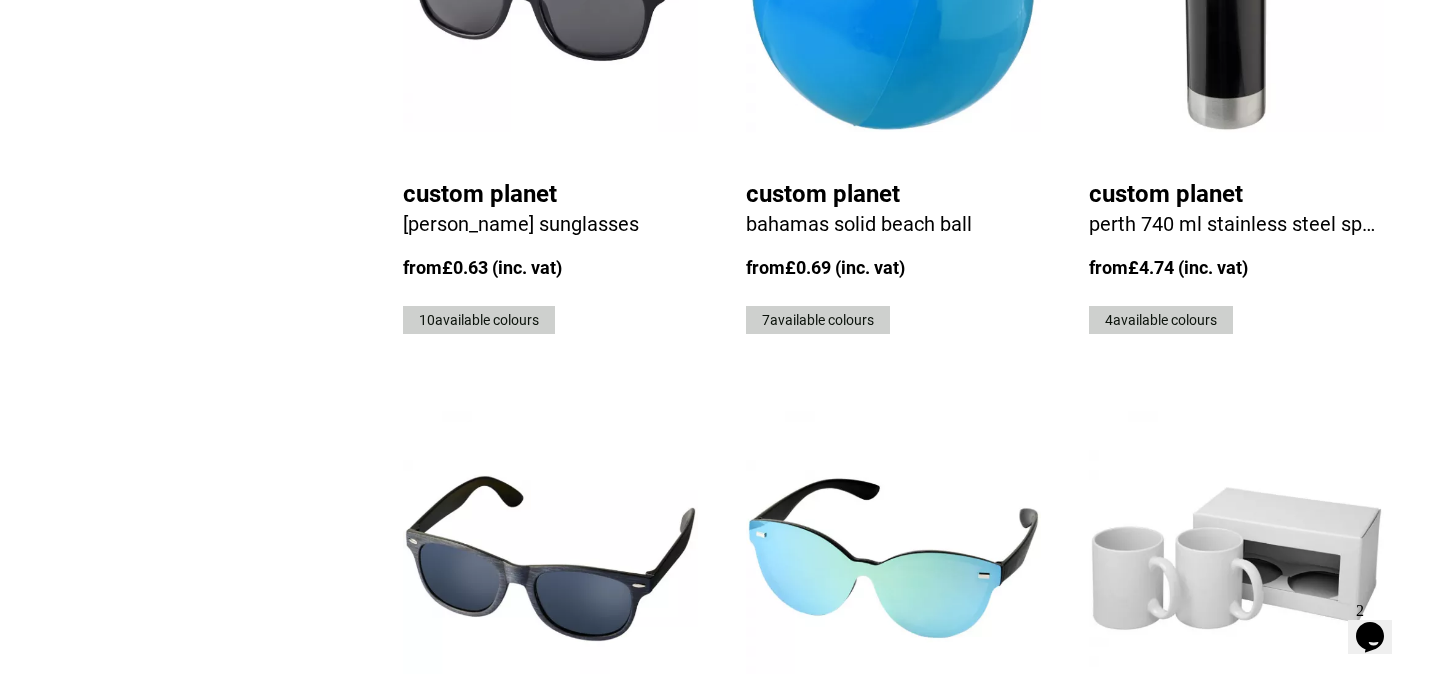 scroll, scrollTop: 4547, scrollLeft: 0, axis: vertical 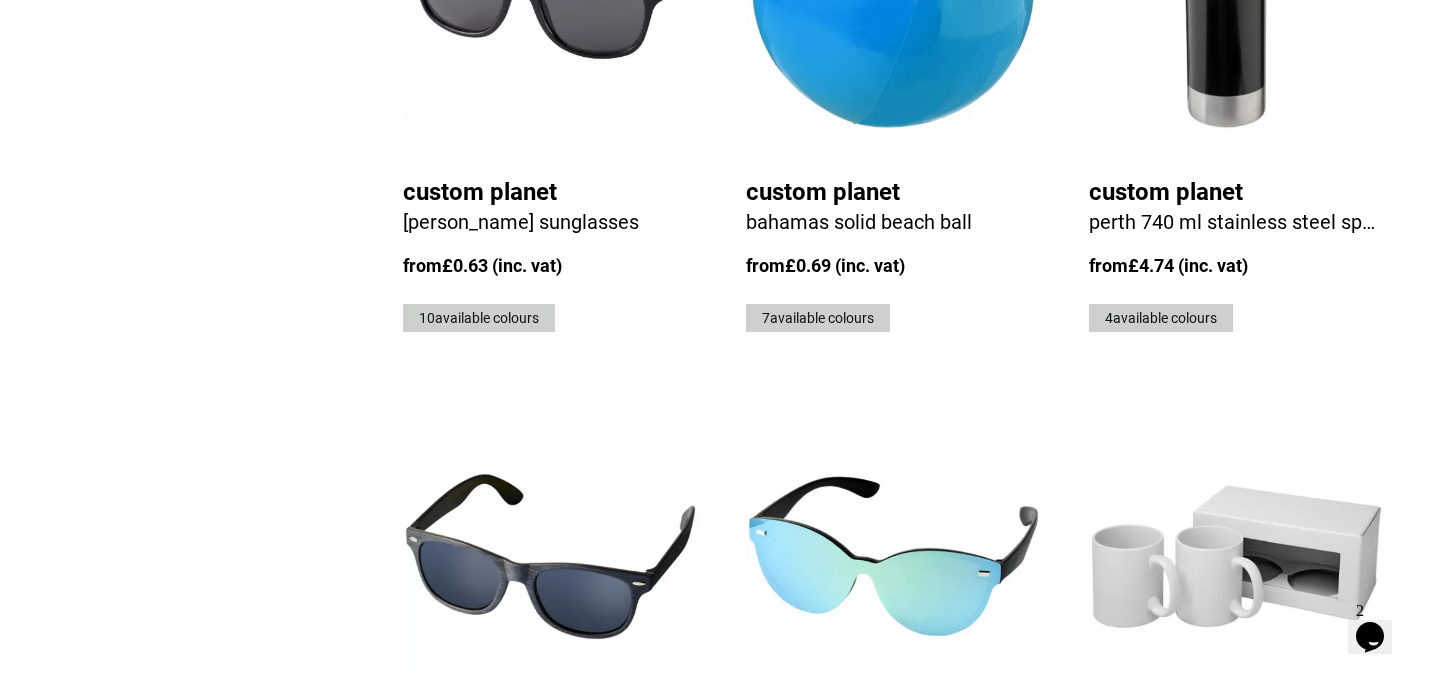 click on "Ceramic mug 2-pieces gift set" at bounding box center (1236, 795) 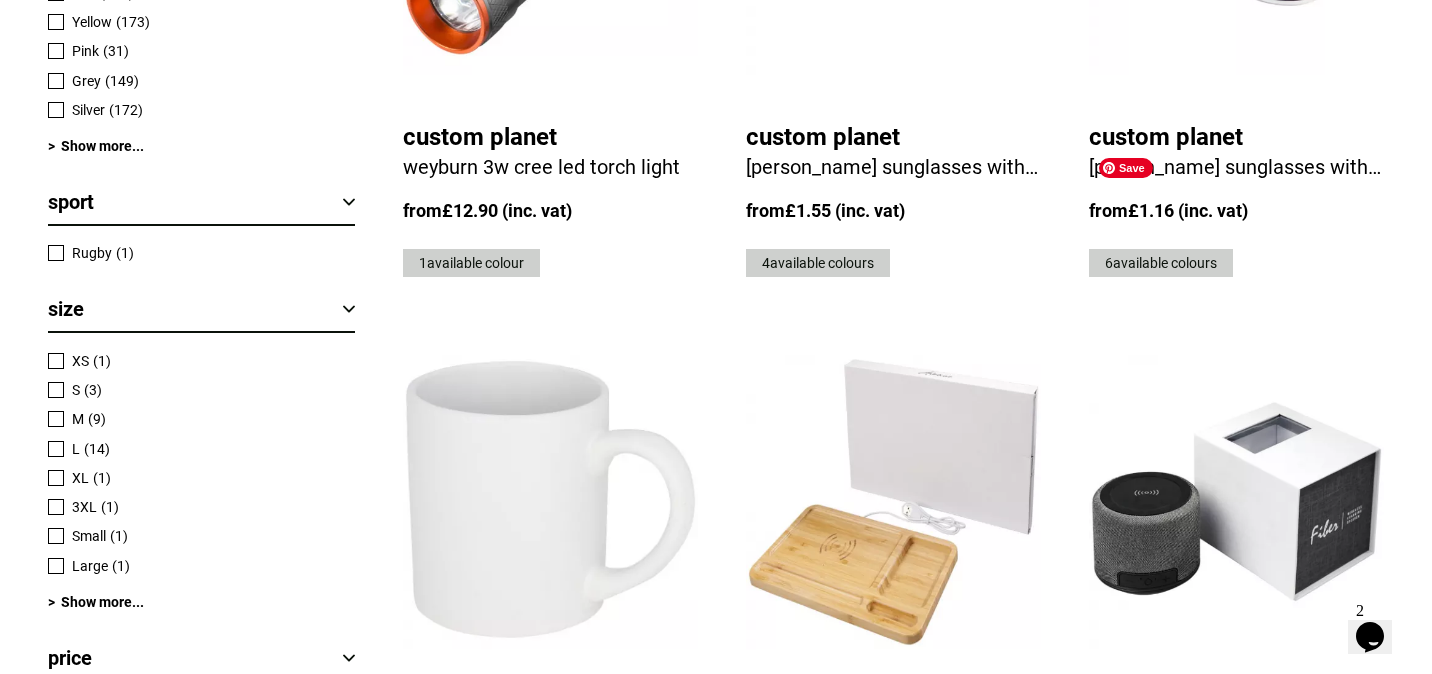 scroll, scrollTop: 2312, scrollLeft: 0, axis: vertical 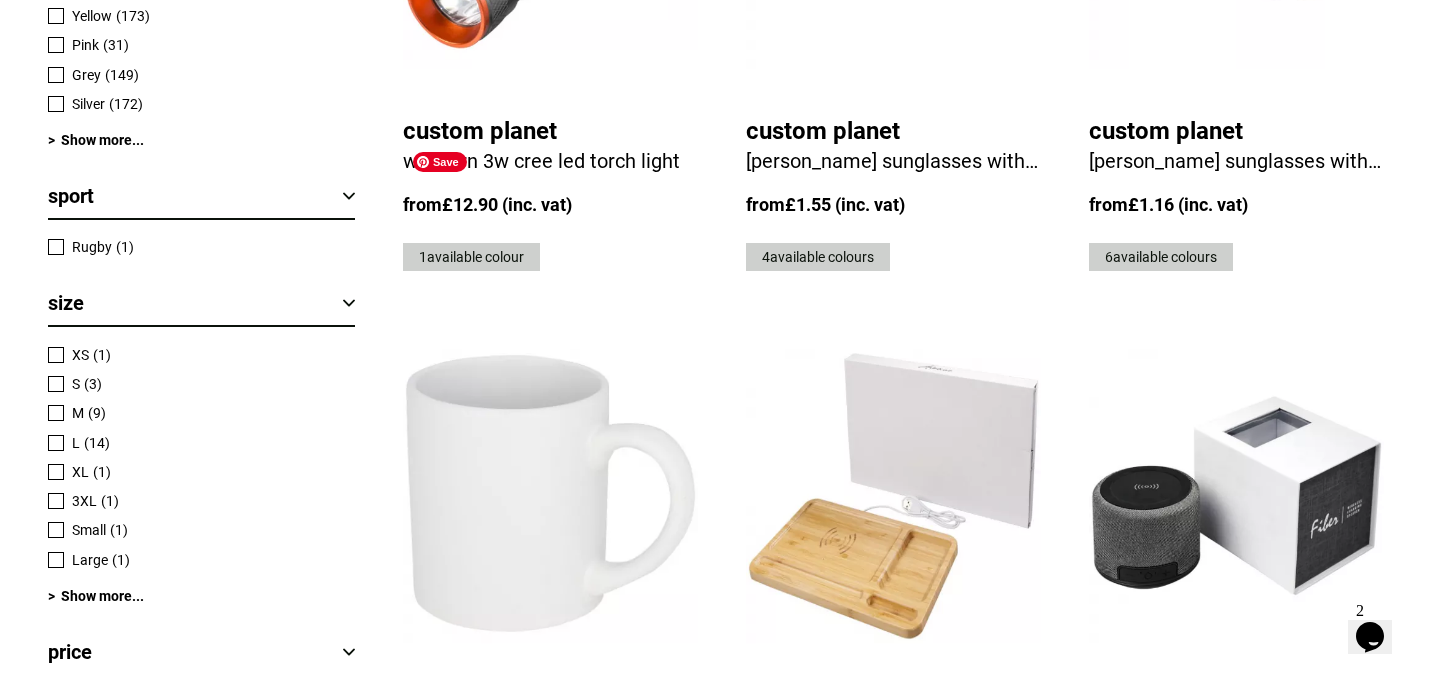 click at bounding box center [550, 496] 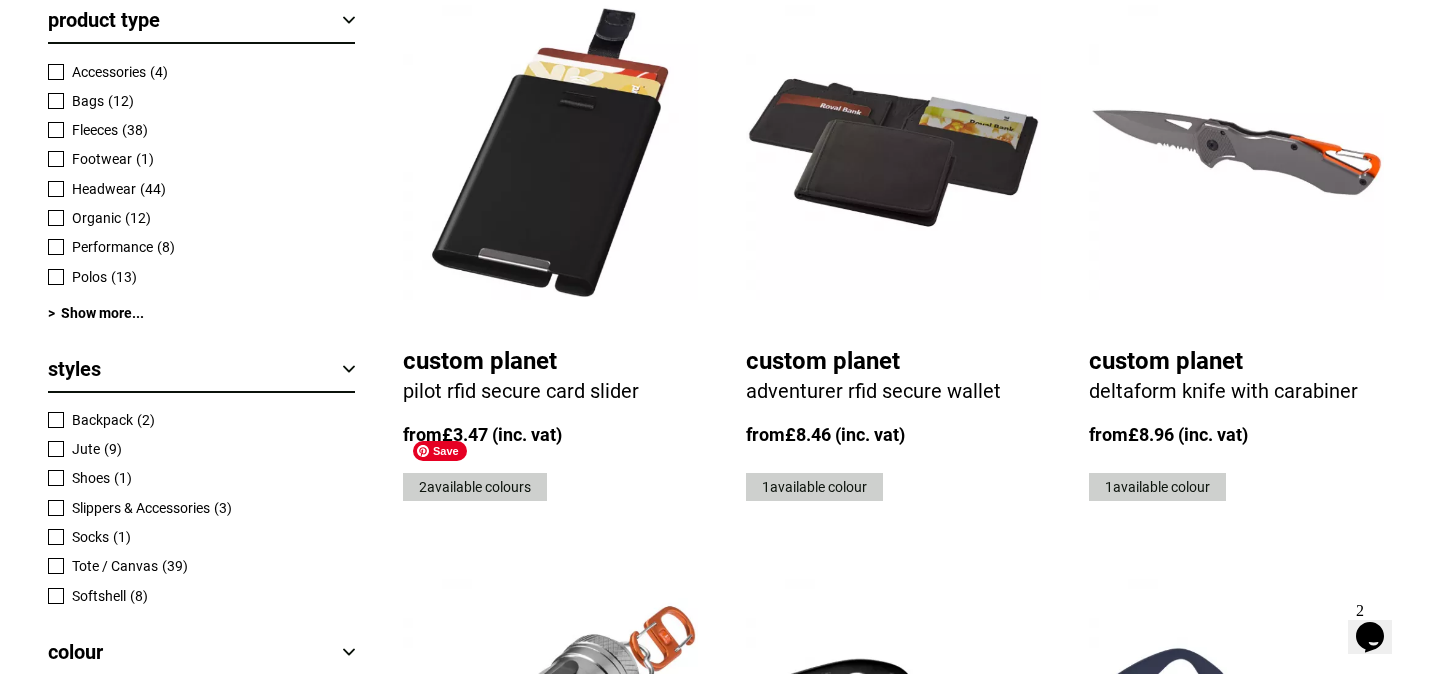 scroll, scrollTop: 1313, scrollLeft: 0, axis: vertical 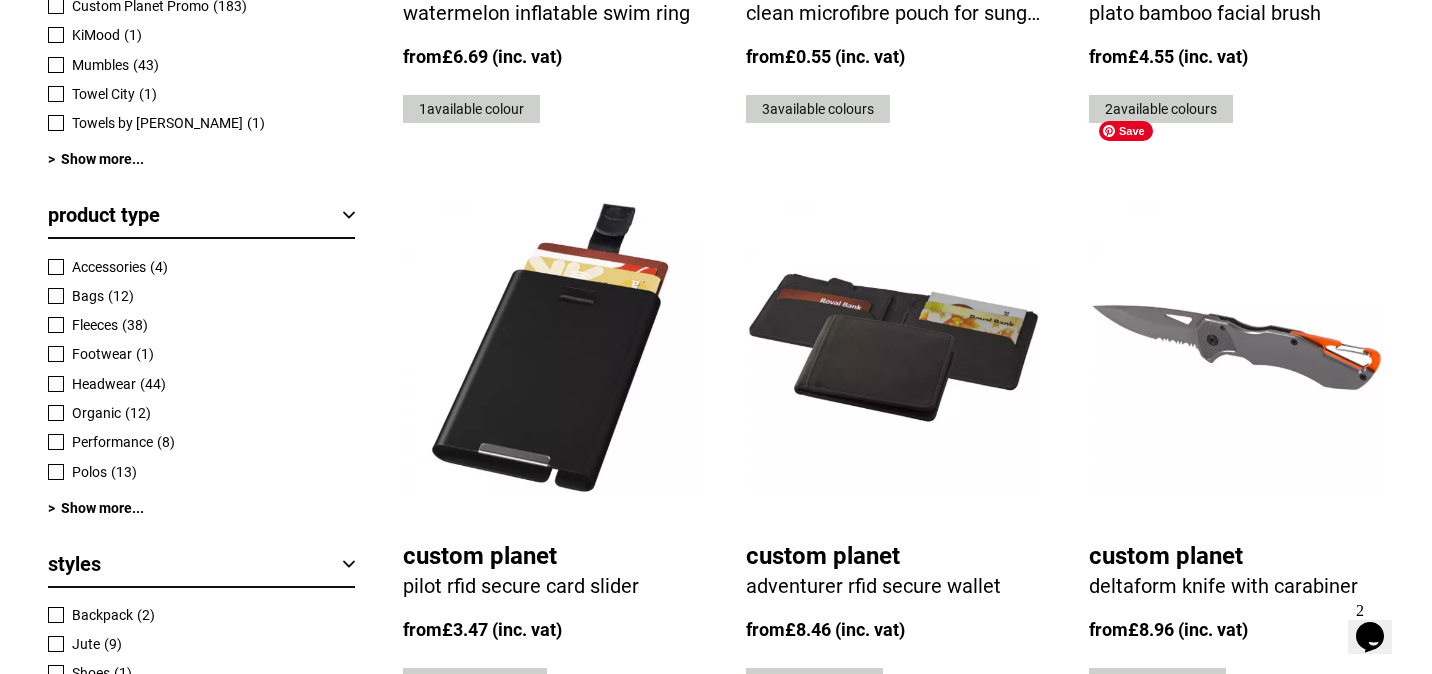 click at bounding box center (1236, 348) 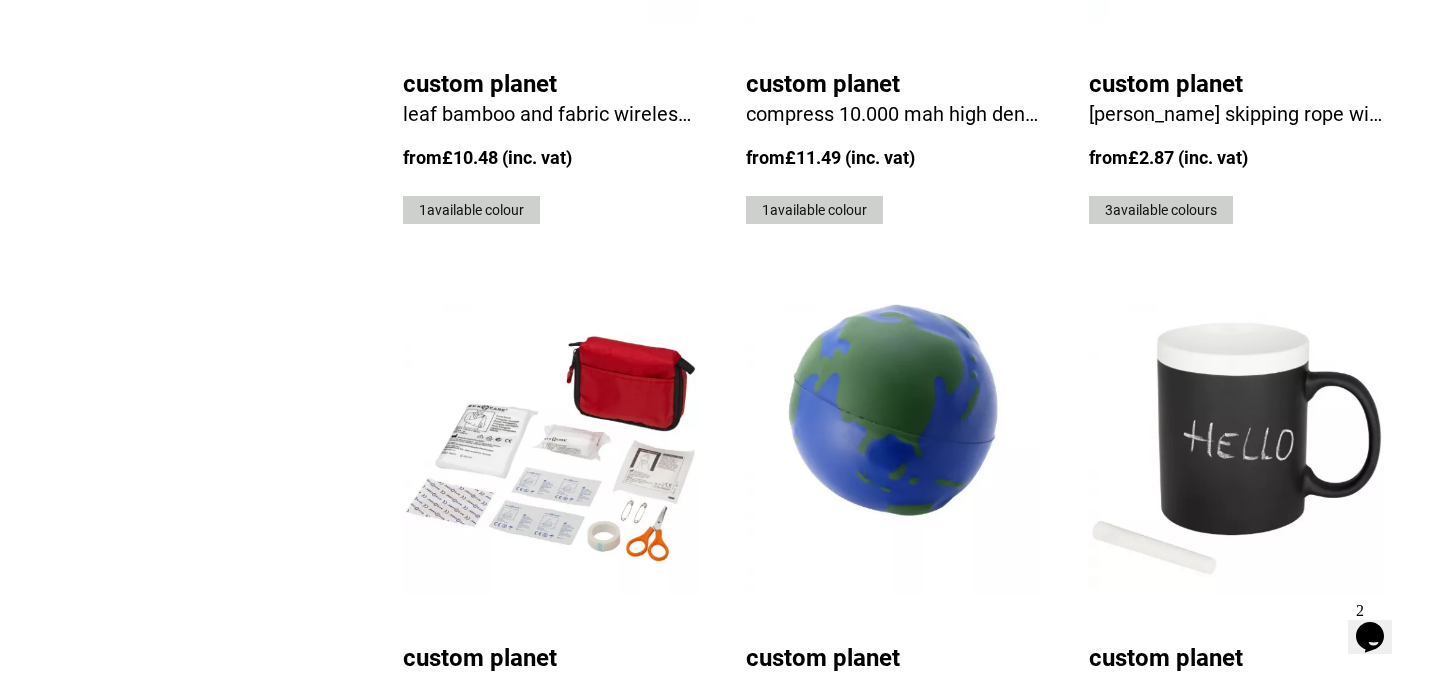 scroll, scrollTop: 3504, scrollLeft: 0, axis: vertical 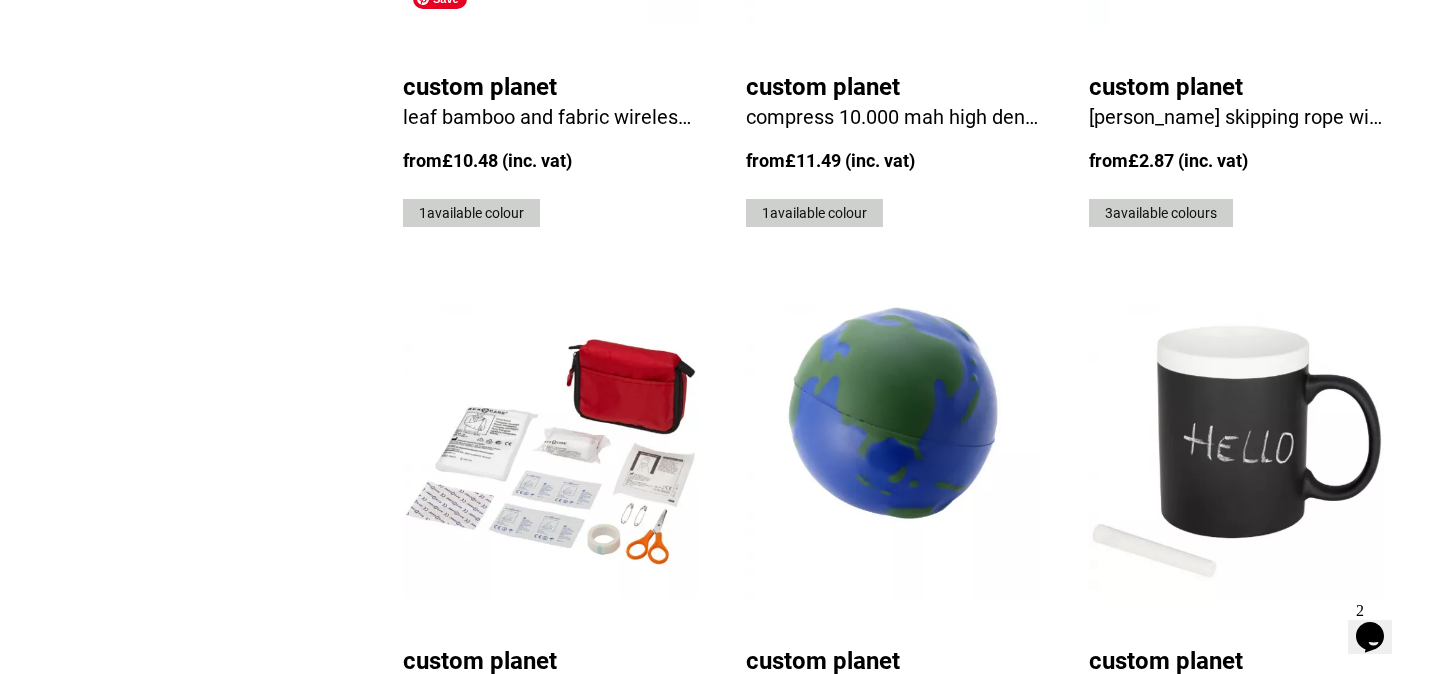 click at bounding box center (550, 452) 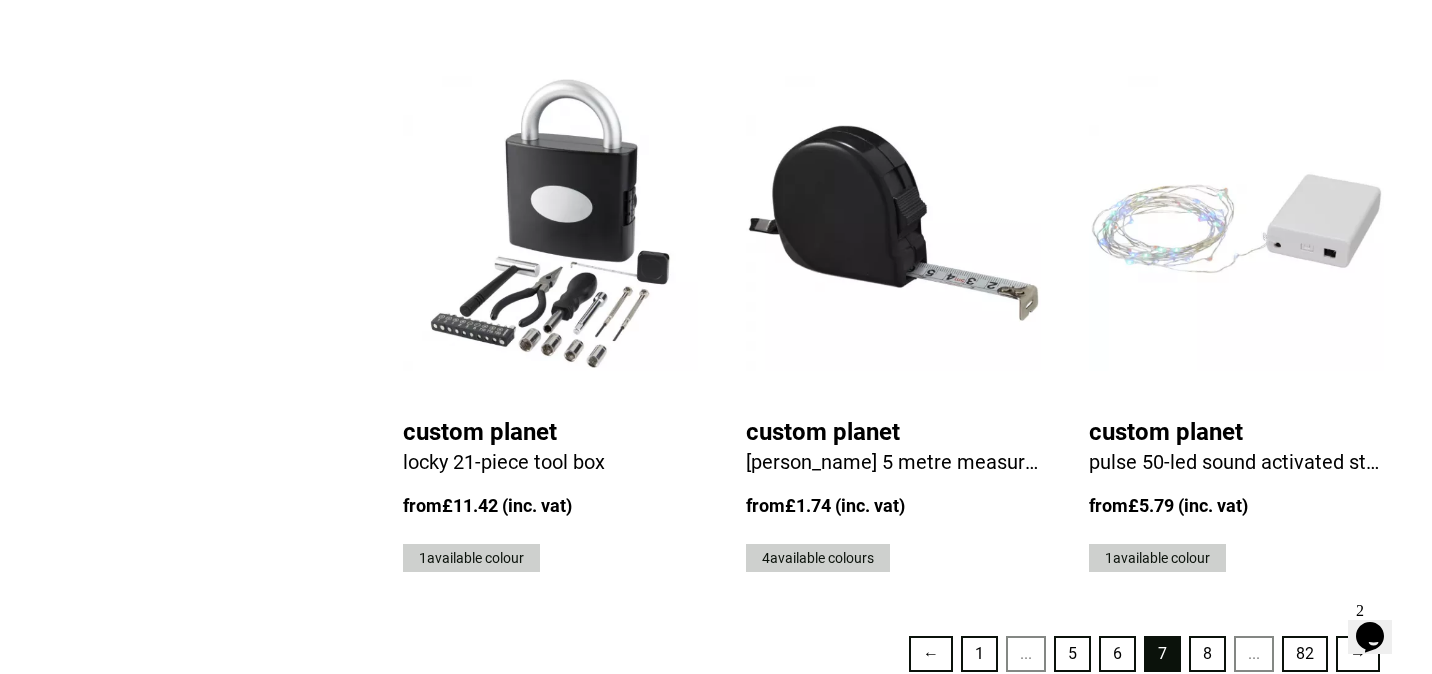 scroll, scrollTop: 4677, scrollLeft: 0, axis: vertical 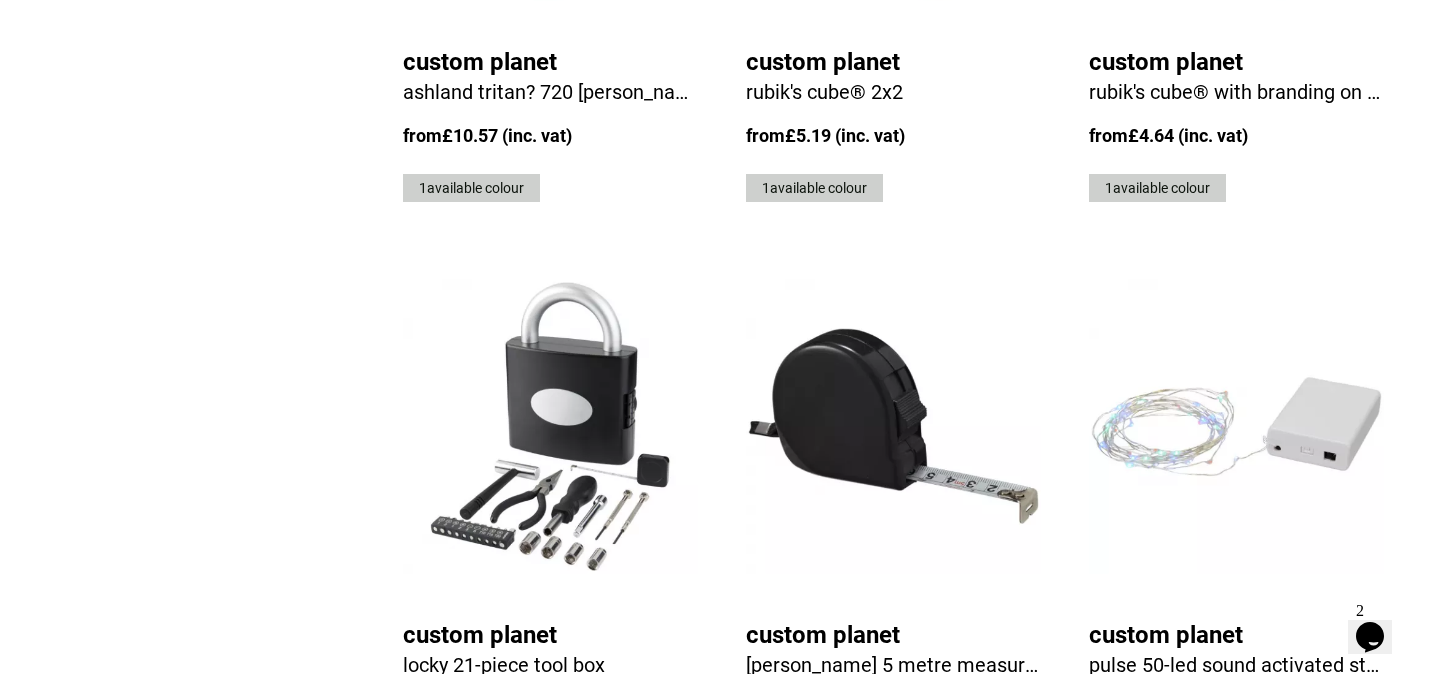 click on "8" at bounding box center (1207, 857) 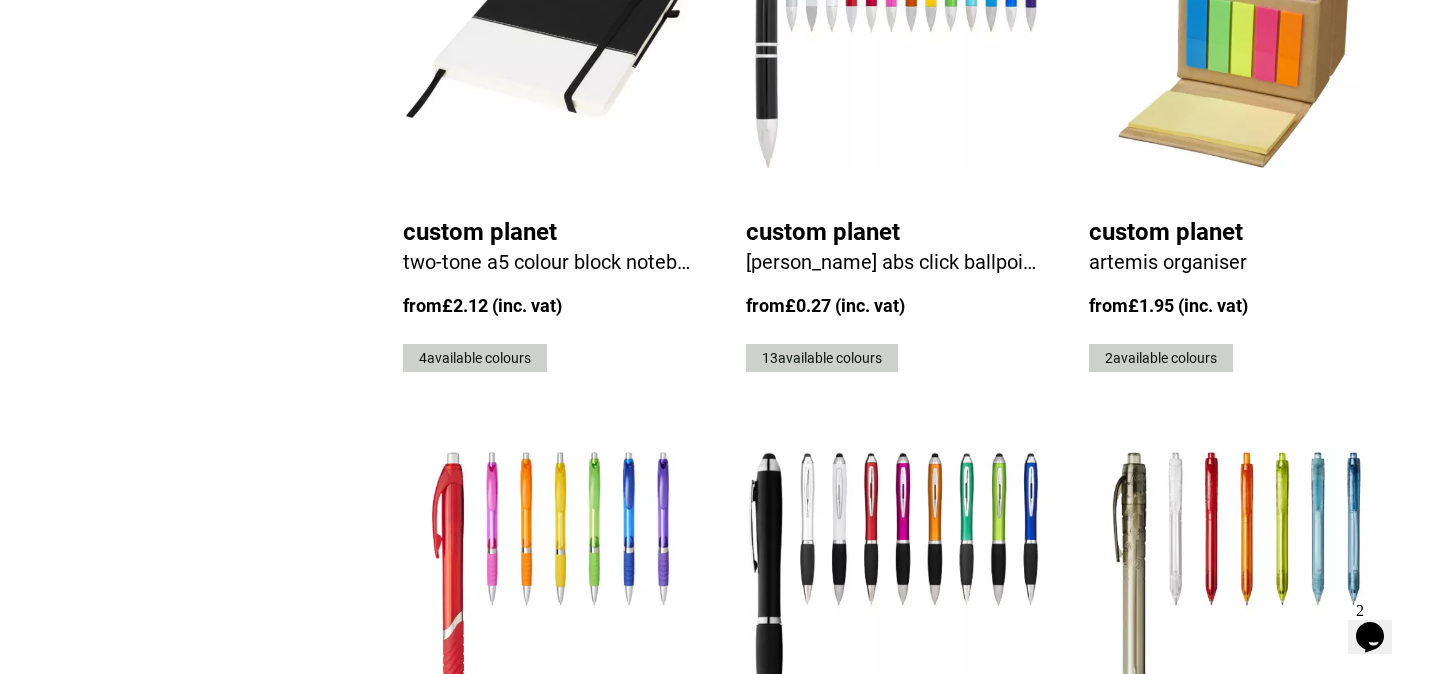 scroll, scrollTop: 4511, scrollLeft: 0, axis: vertical 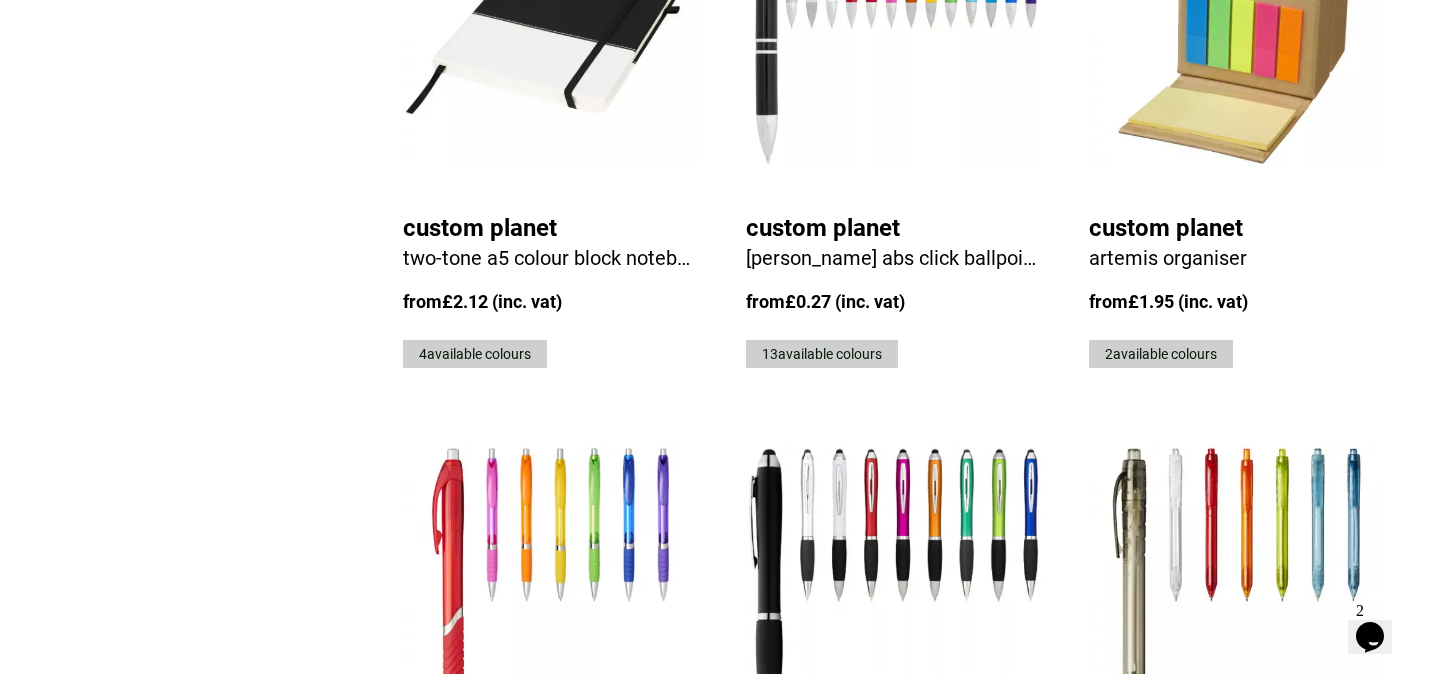 click on "9" at bounding box center (1207, 1023) 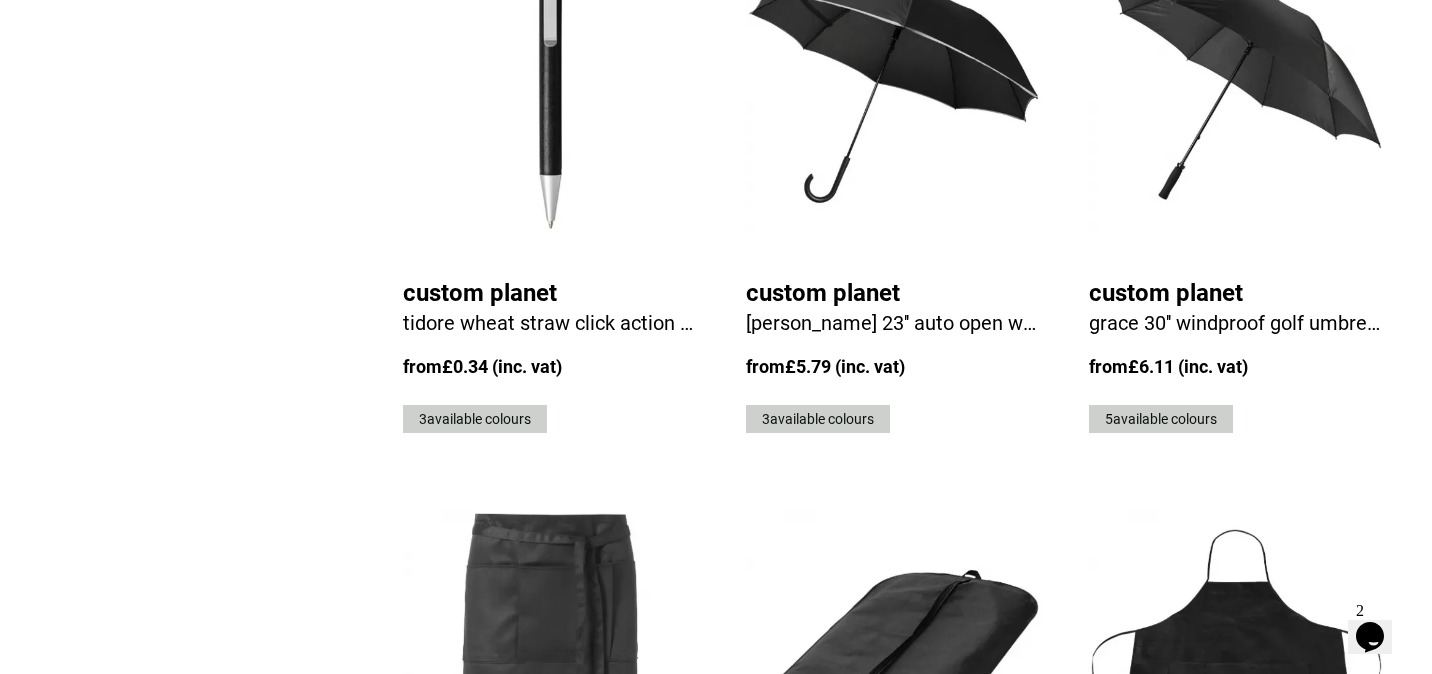 scroll, scrollTop: 4506, scrollLeft: 0, axis: vertical 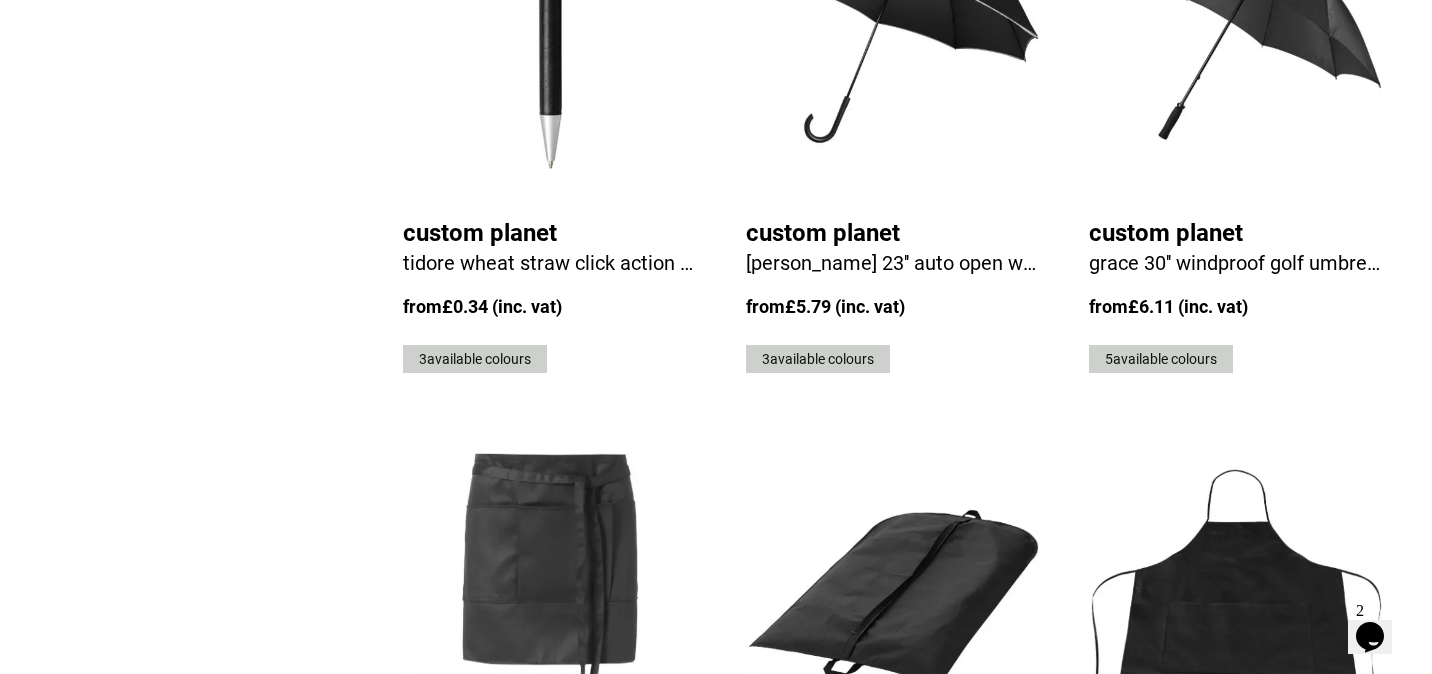 click on "10" at bounding box center [1203, 1028] 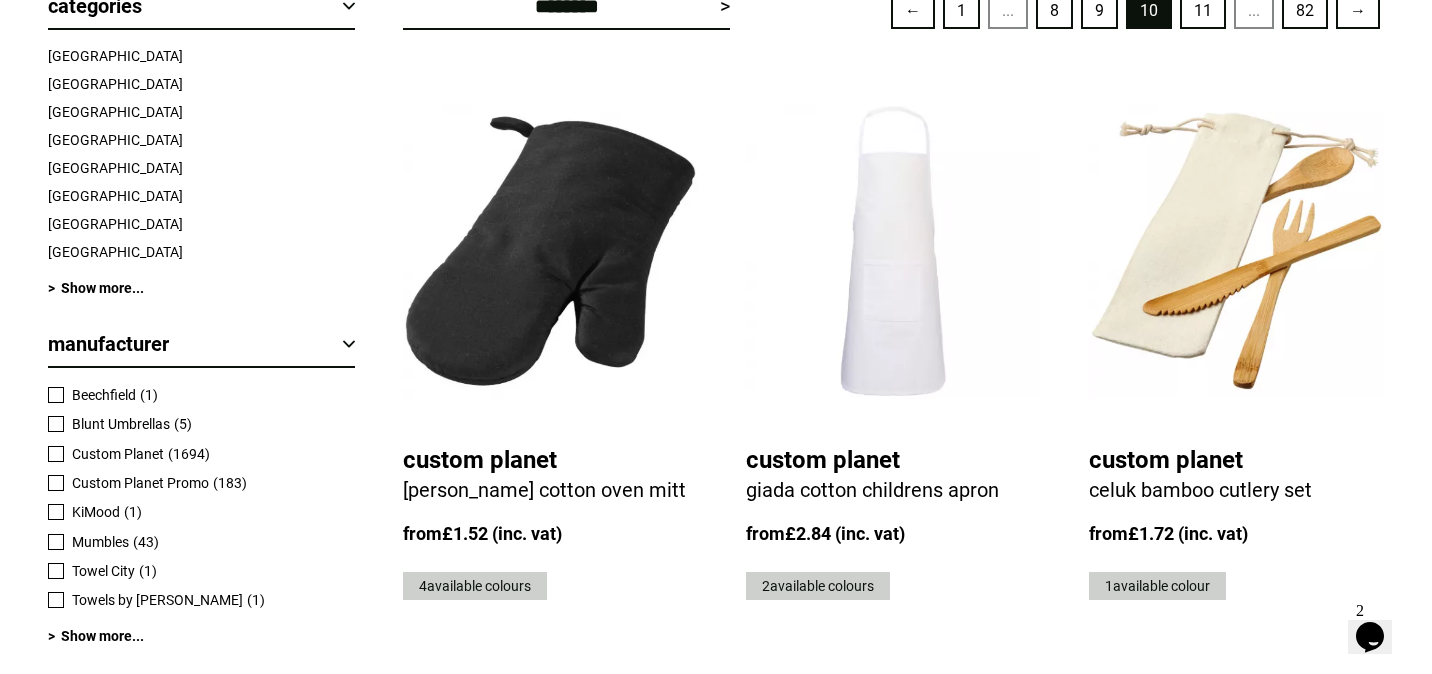scroll, scrollTop: 835, scrollLeft: 0, axis: vertical 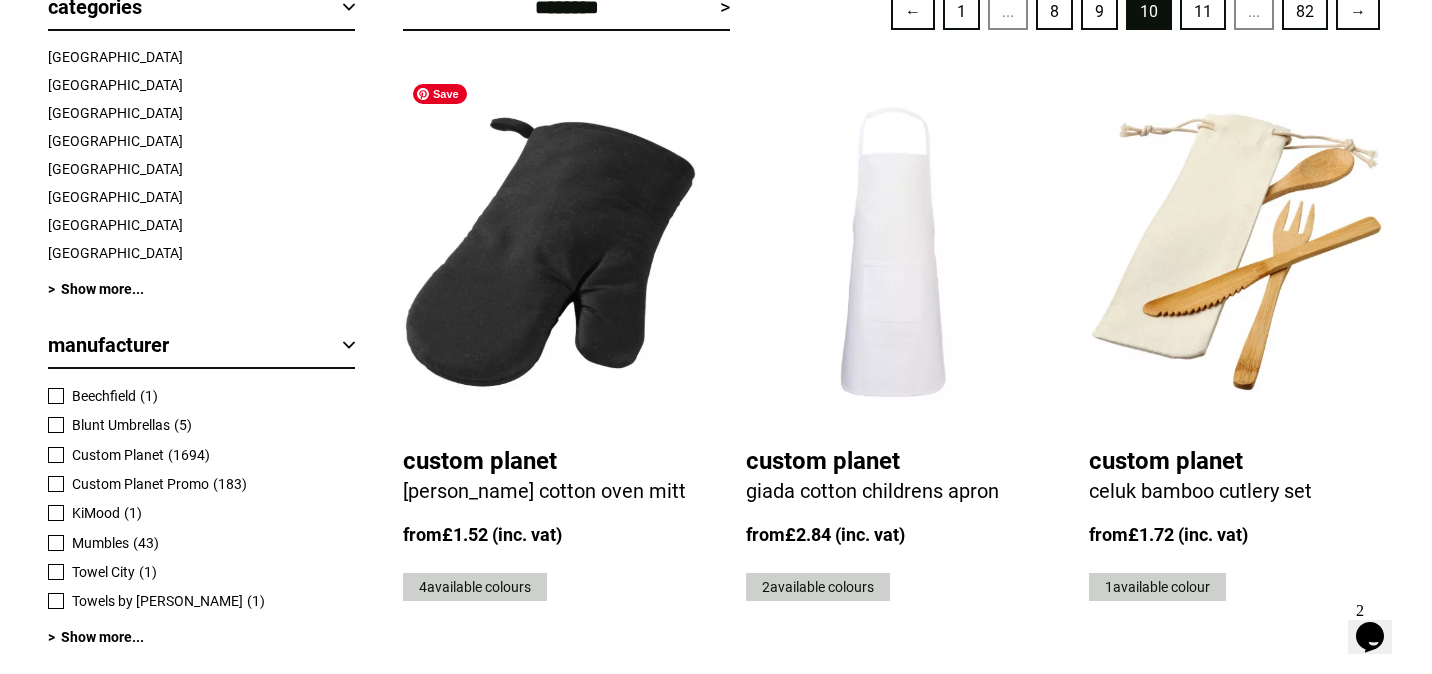 click at bounding box center [550, 252] 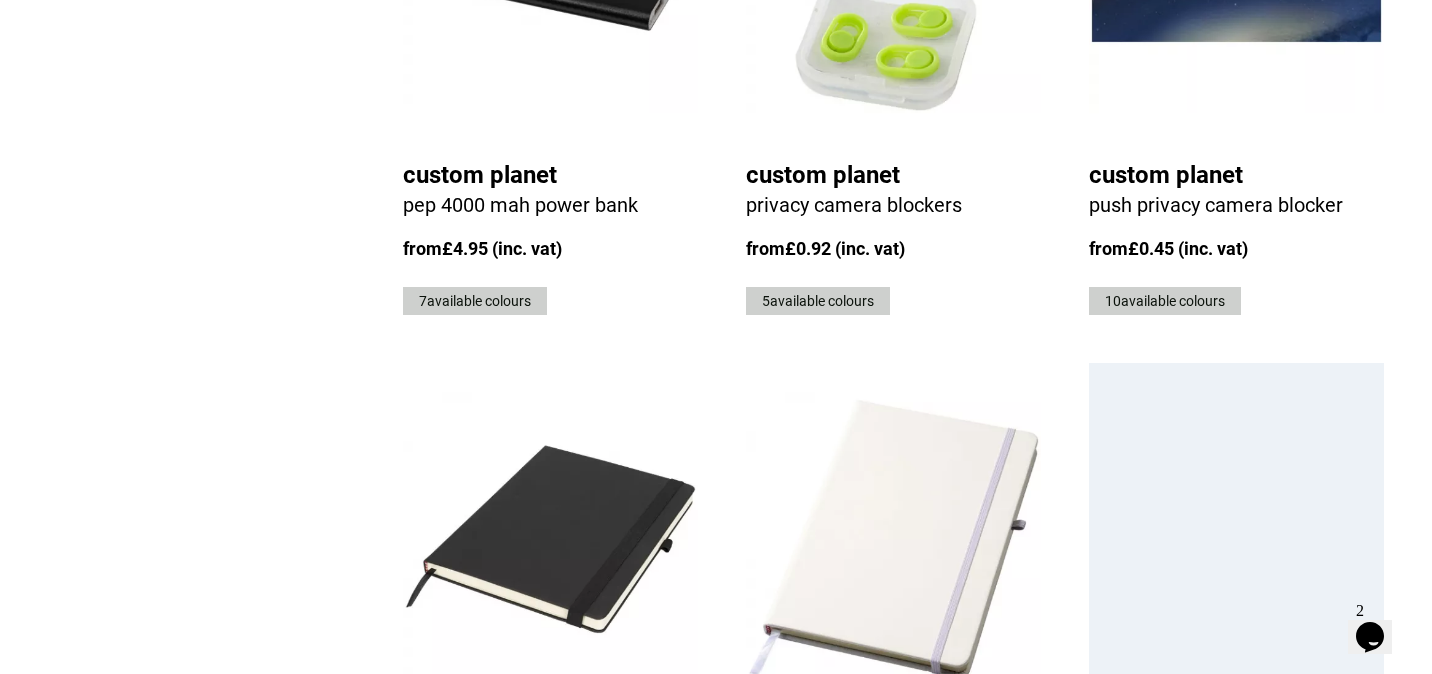 scroll, scrollTop: 4799, scrollLeft: 0, axis: vertical 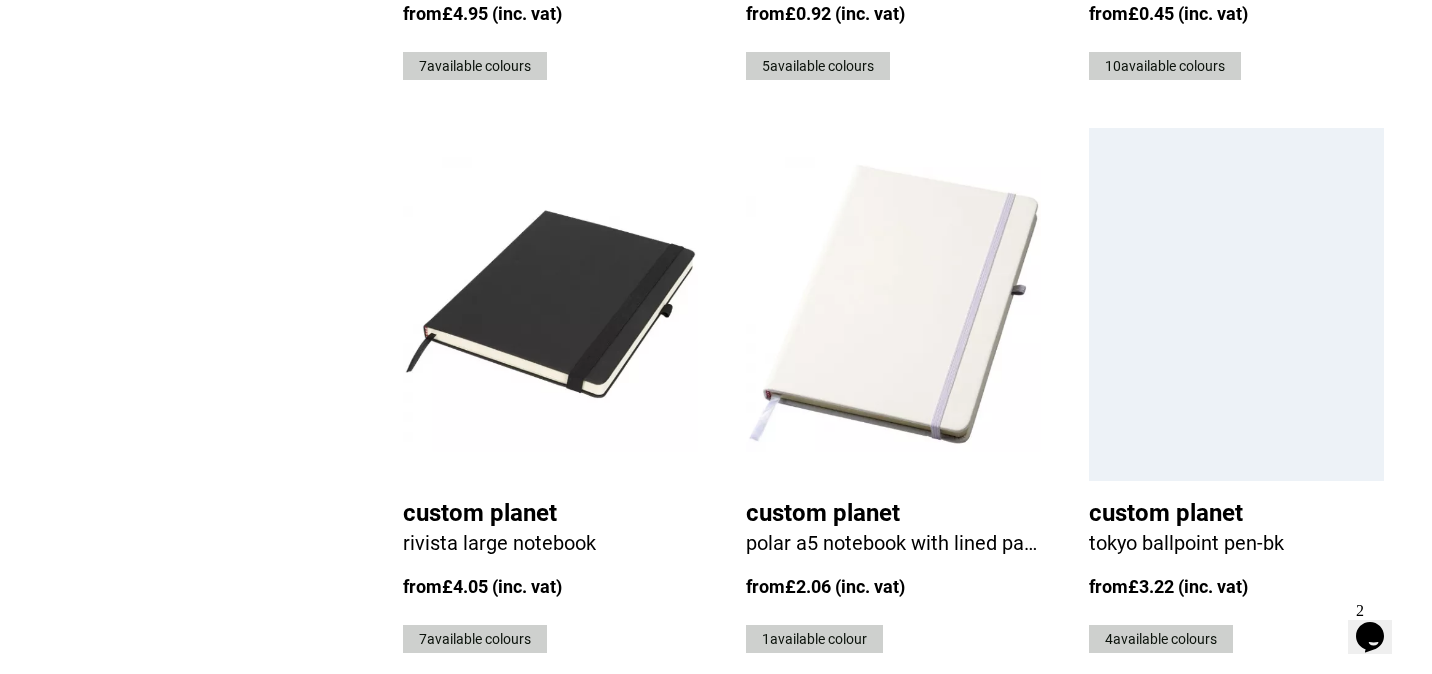 click on "11" at bounding box center [1203, 735] 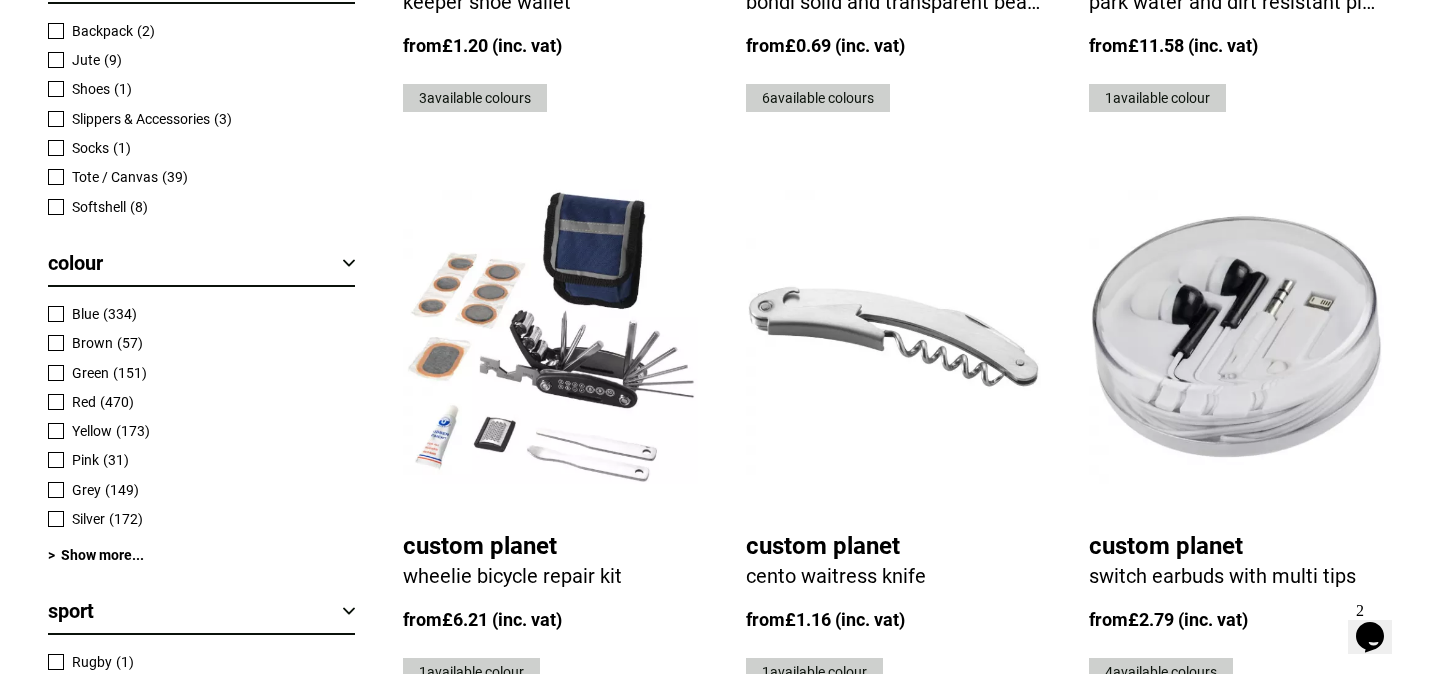 scroll, scrollTop: 1905, scrollLeft: 0, axis: vertical 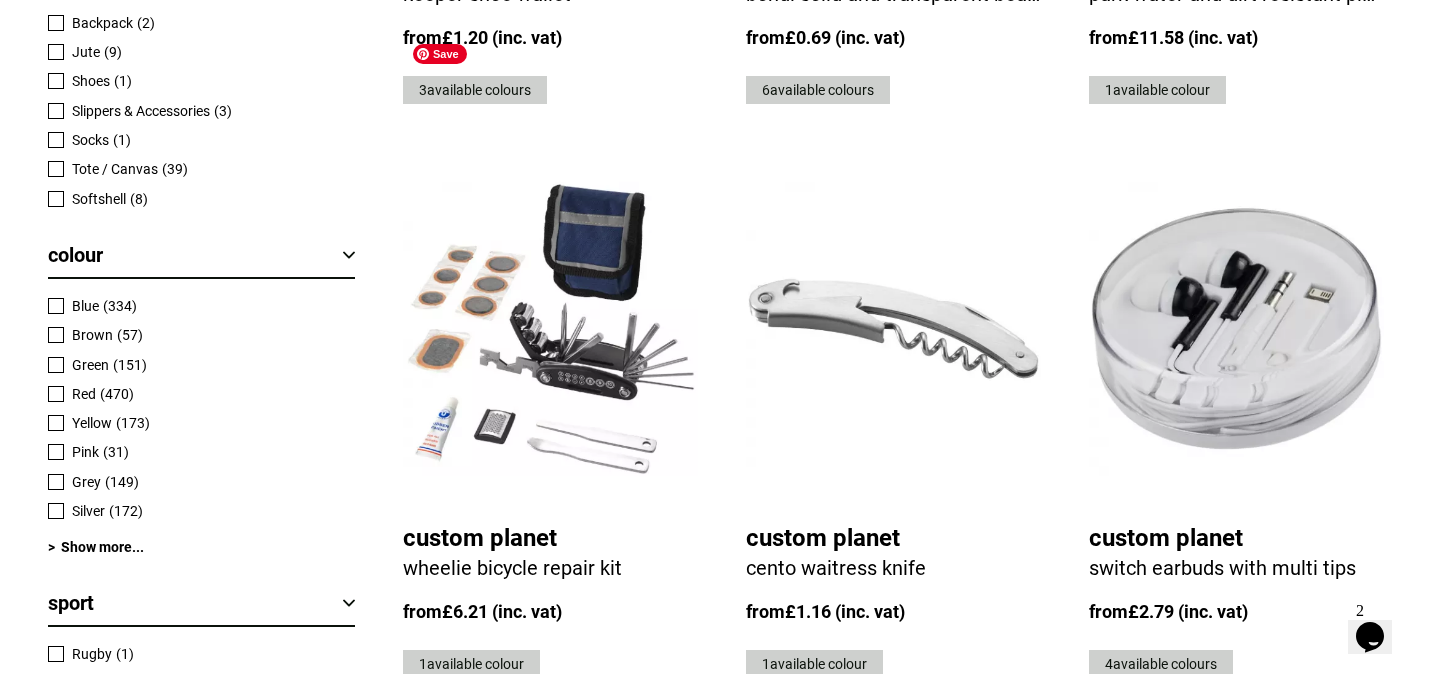 click at bounding box center [550, 329] 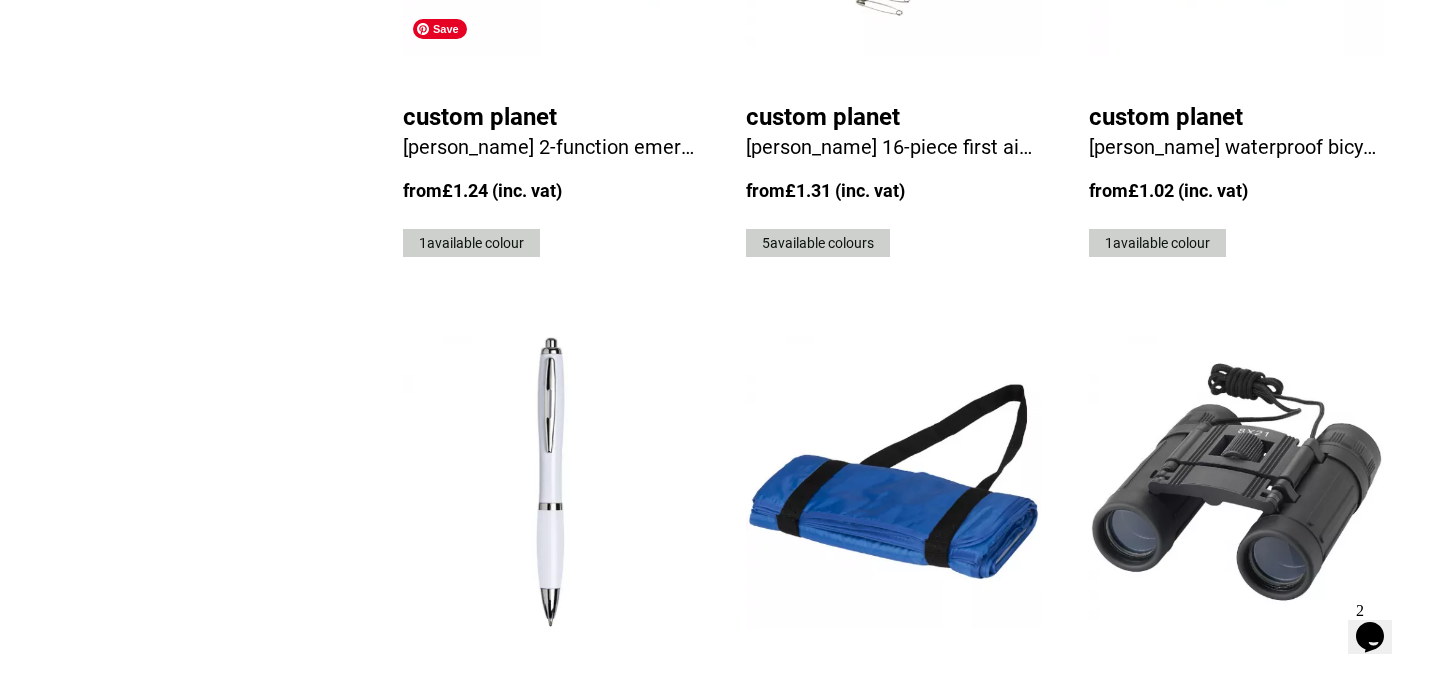 scroll, scrollTop: 3330, scrollLeft: 0, axis: vertical 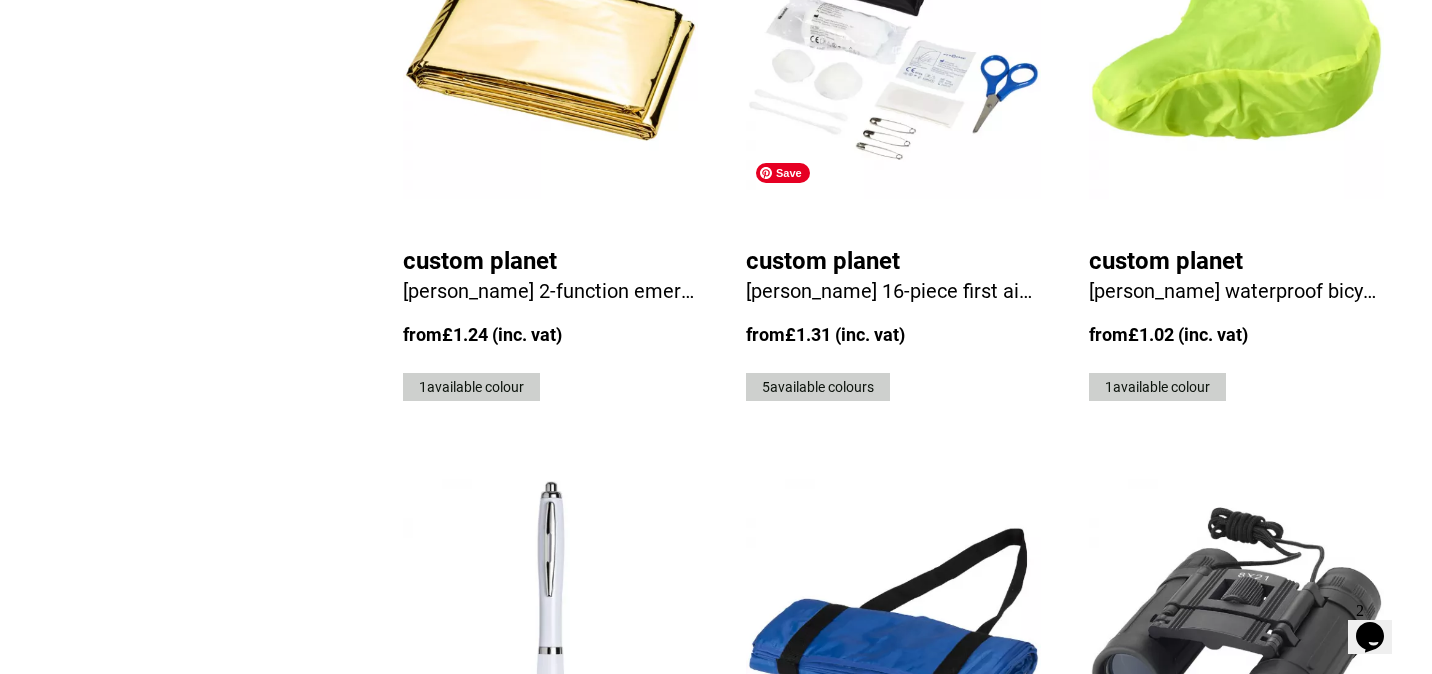 click at bounding box center (893, 626) 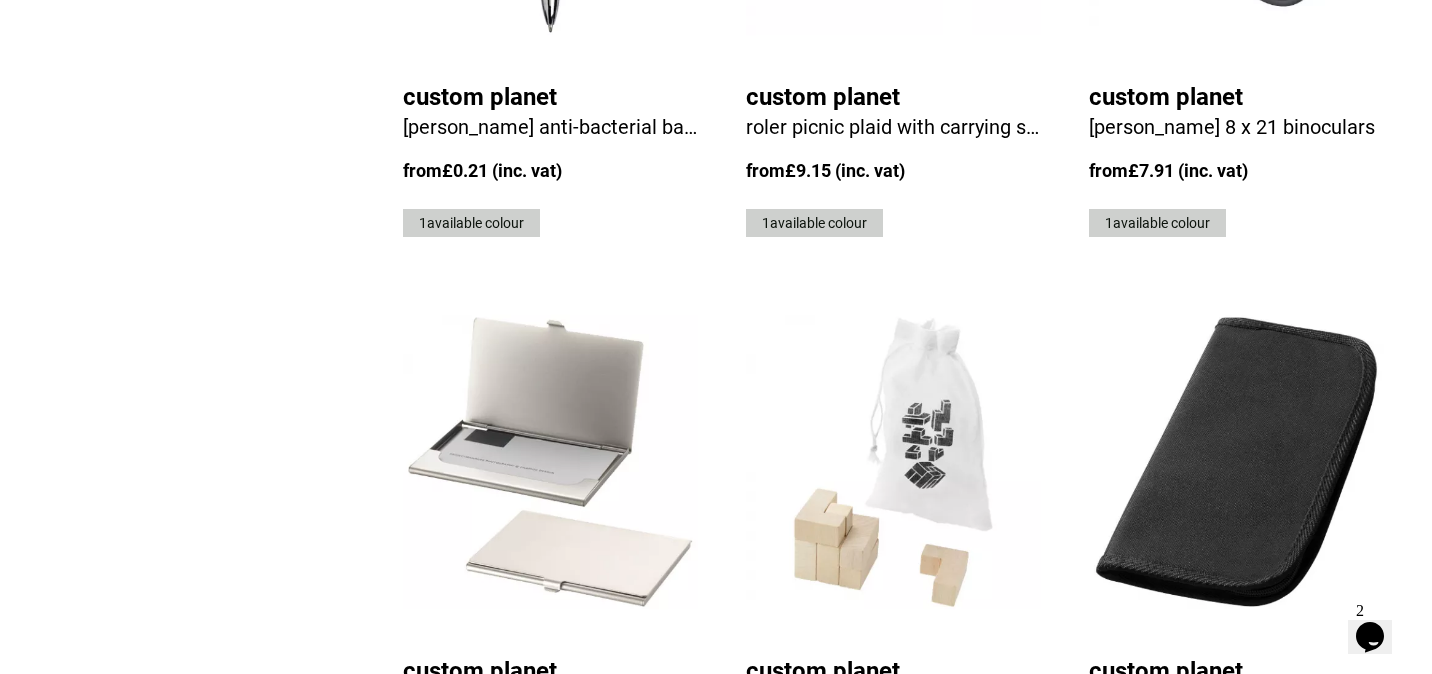 scroll, scrollTop: 4072, scrollLeft: 0, axis: vertical 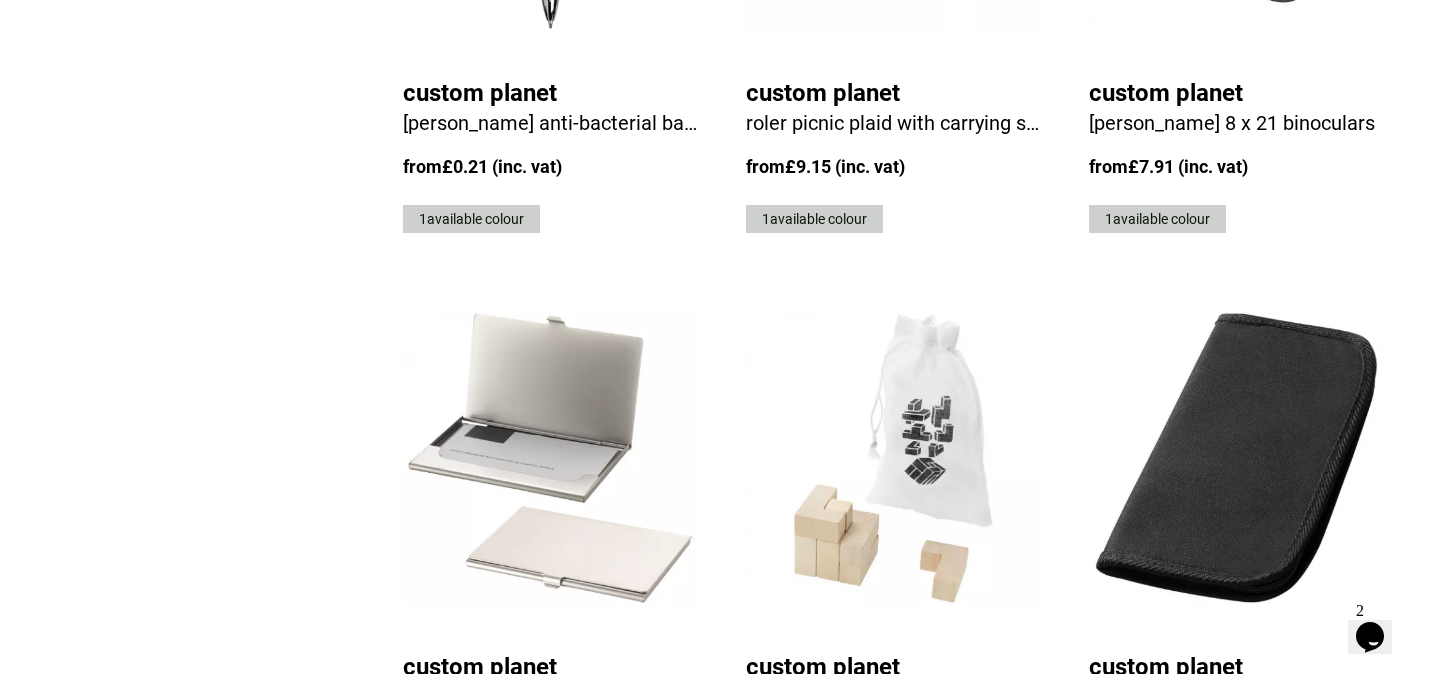 click at bounding box center [1236, 458] 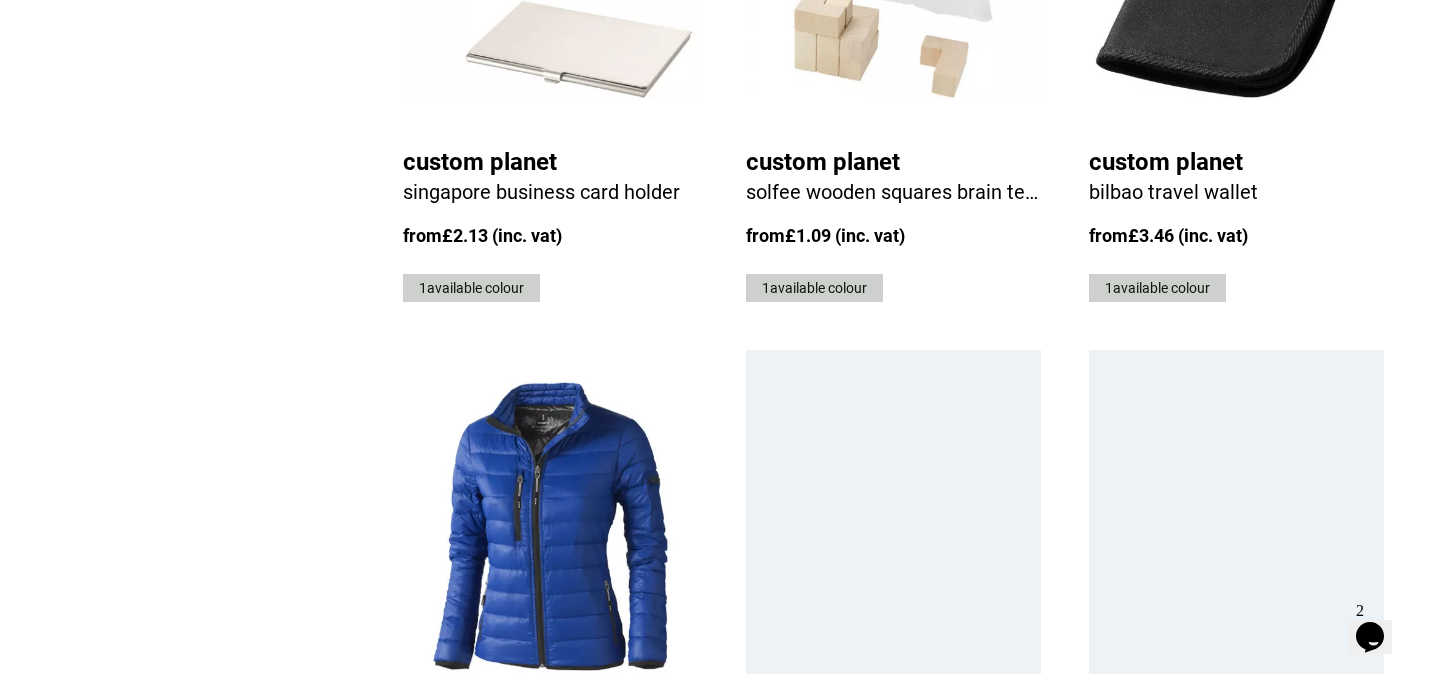 scroll, scrollTop: 4680, scrollLeft: 0, axis: vertical 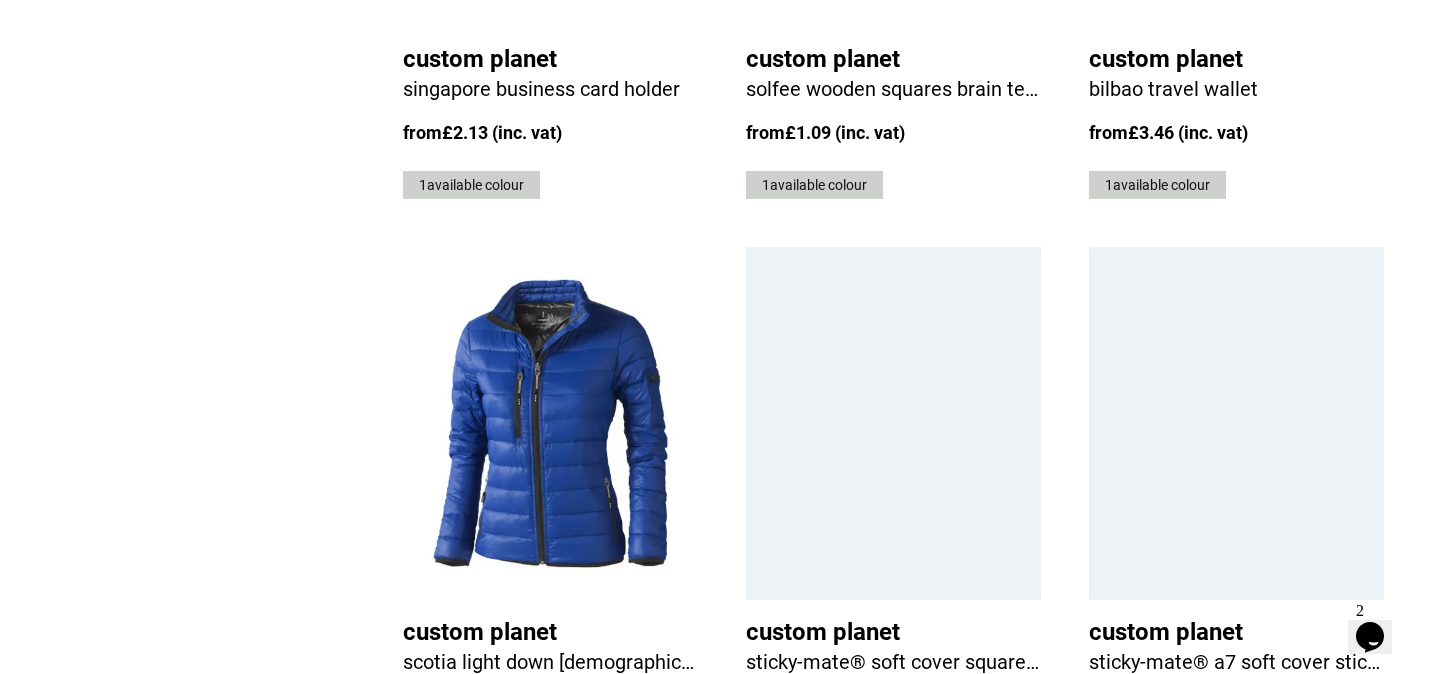 click on "12" at bounding box center (1203, 854) 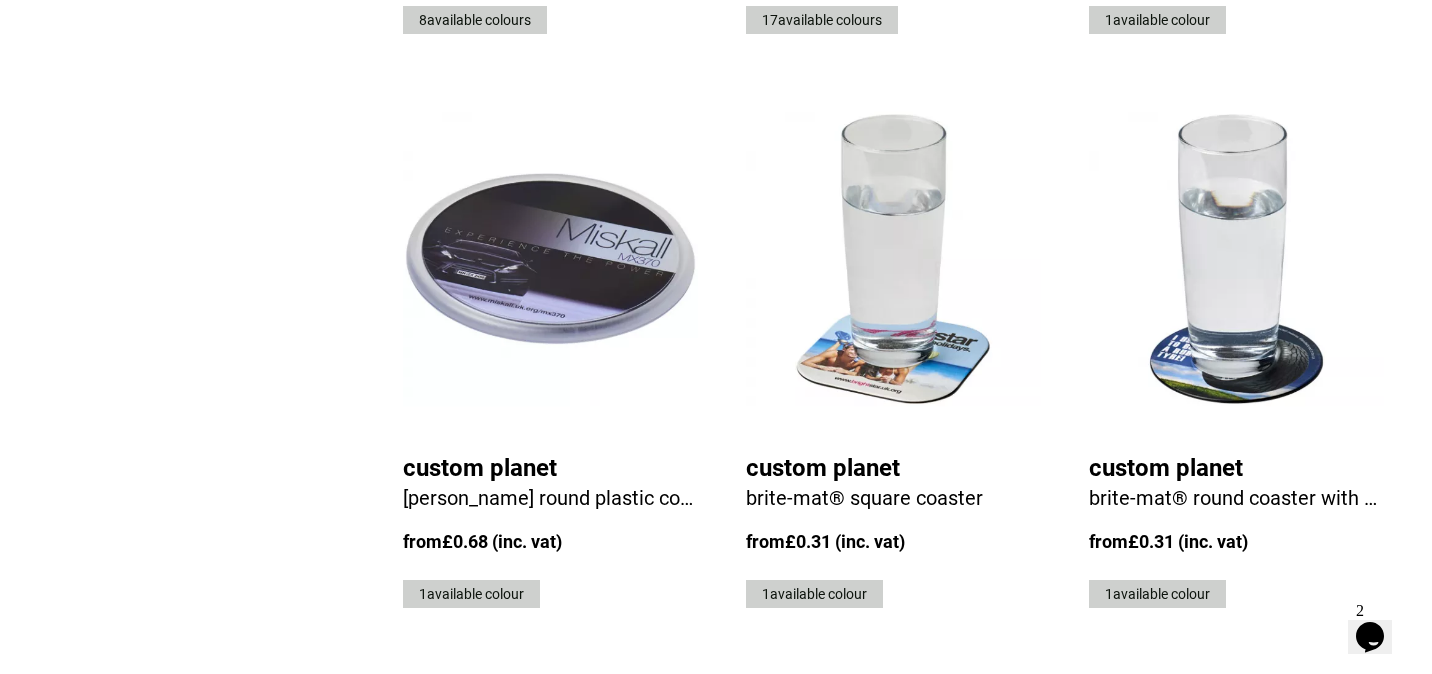 scroll, scrollTop: 3150, scrollLeft: 0, axis: vertical 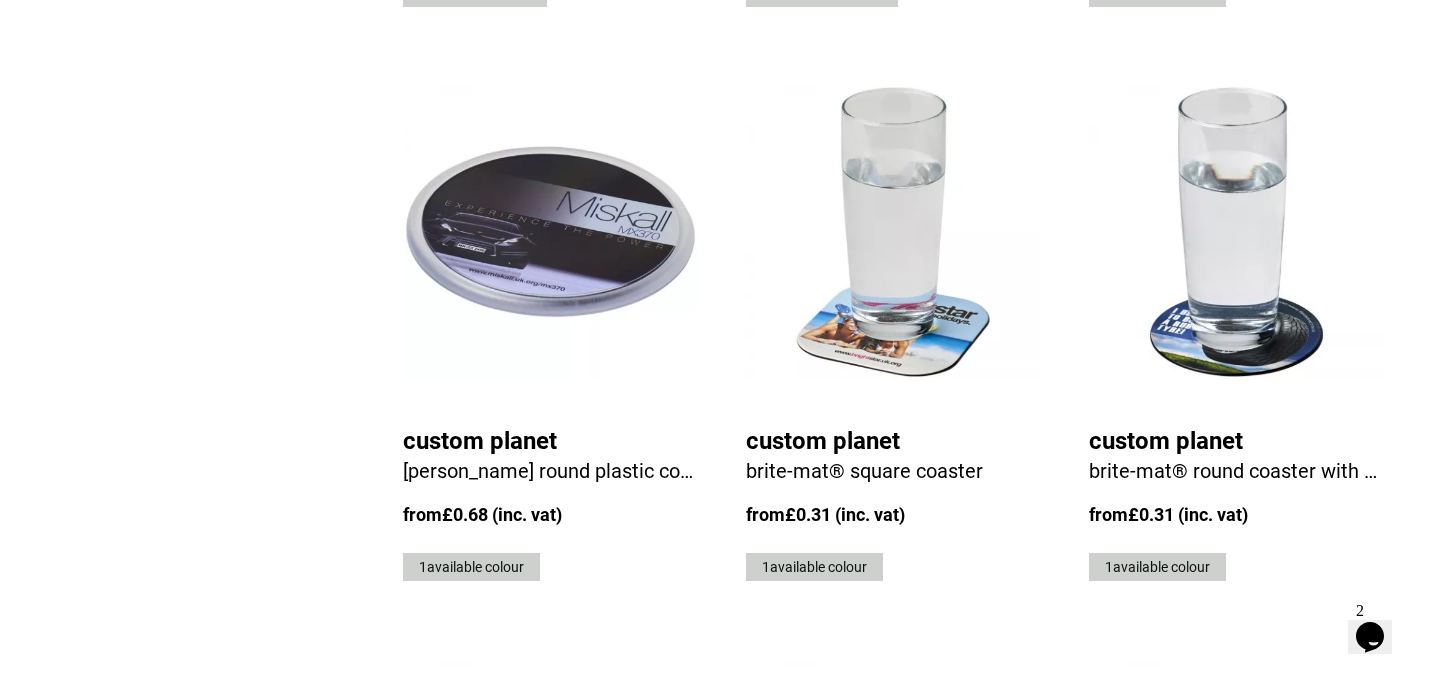 click at bounding box center (893, 232) 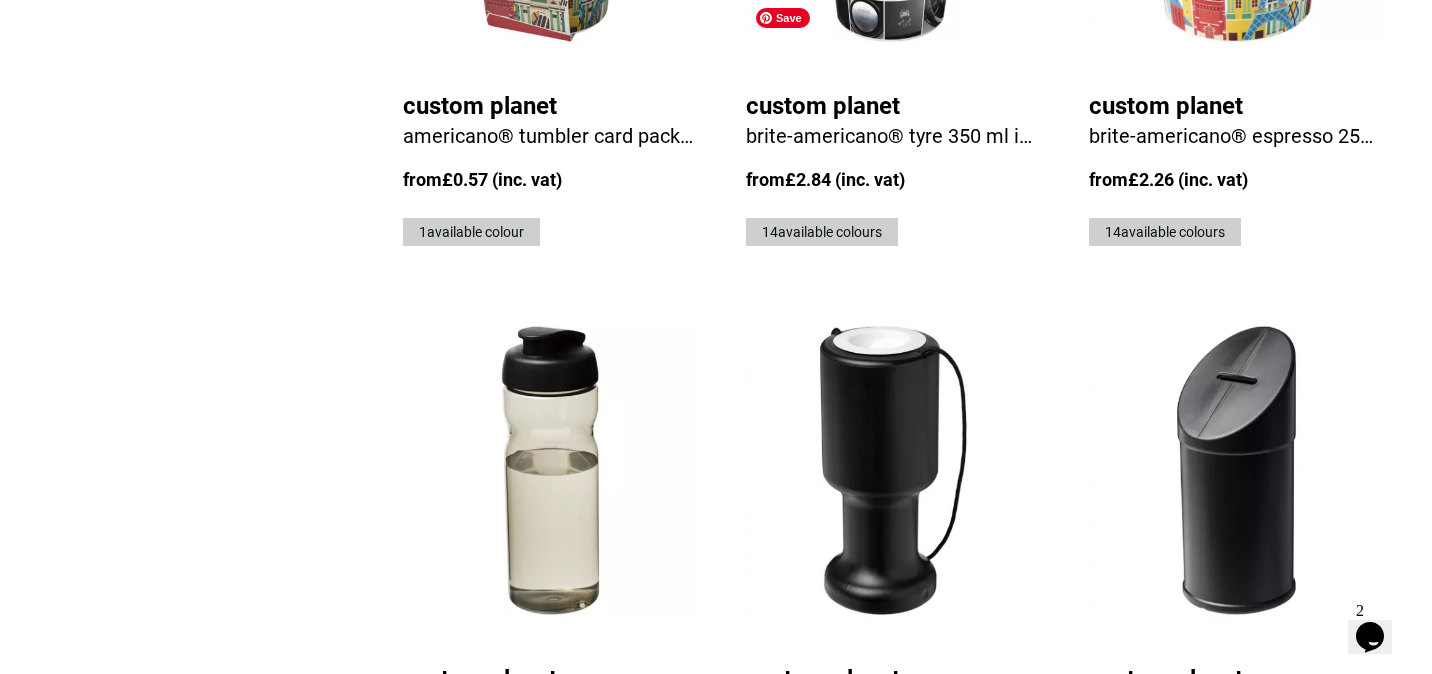 scroll, scrollTop: 4709, scrollLeft: 0, axis: vertical 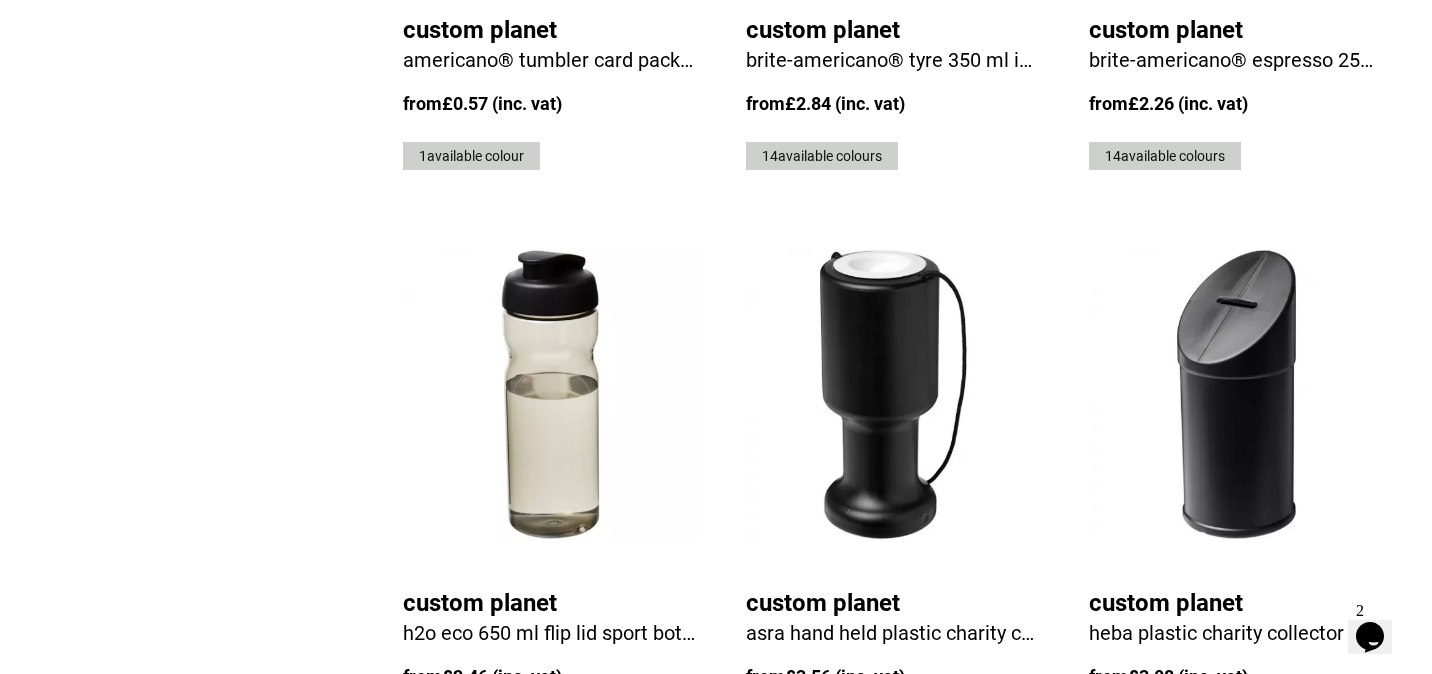 click on "13" at bounding box center (1203, 825) 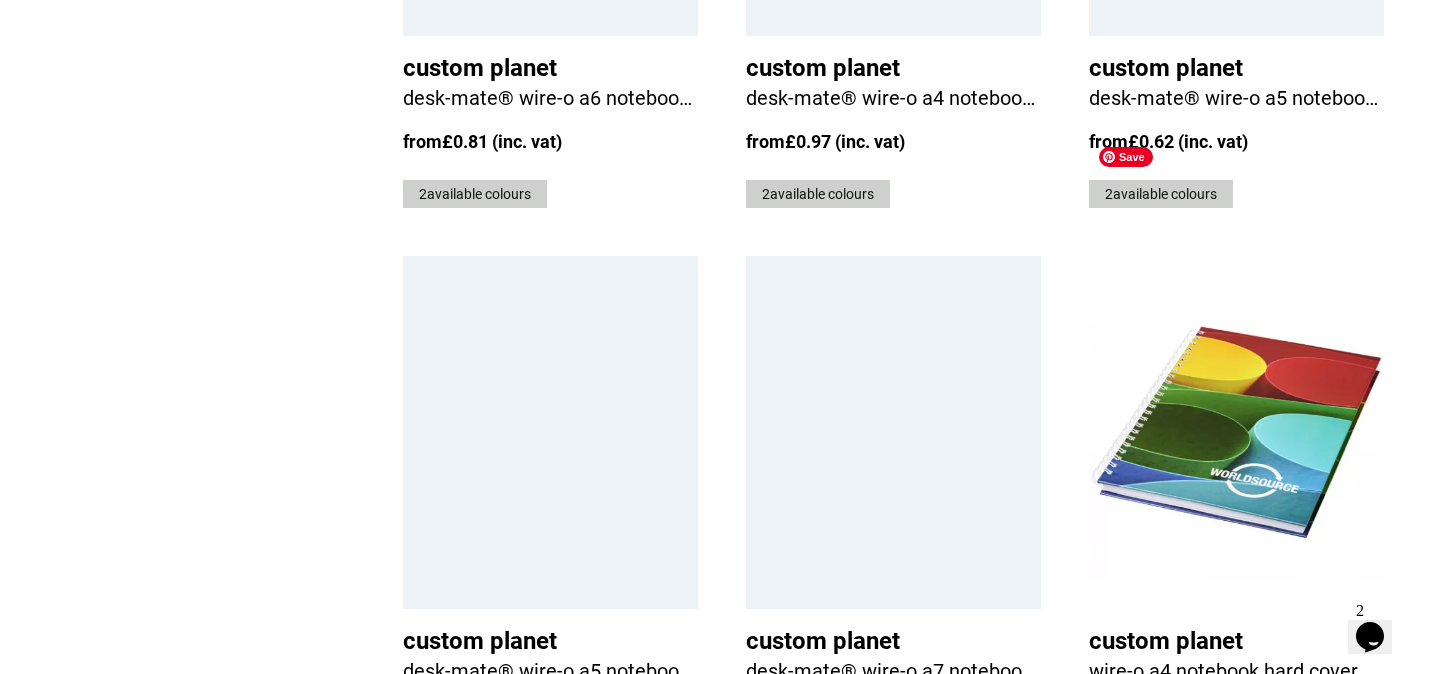scroll, scrollTop: 4842, scrollLeft: 0, axis: vertical 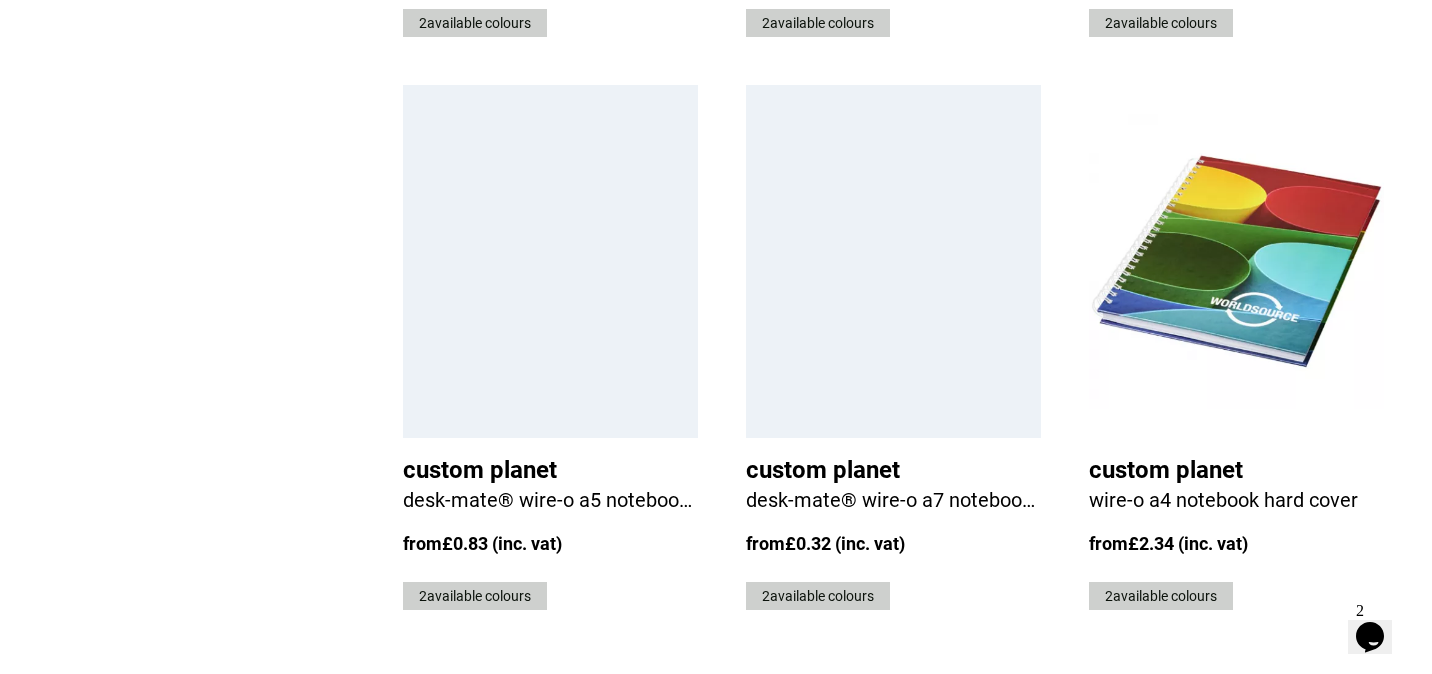 click on "14" at bounding box center (1203, 692) 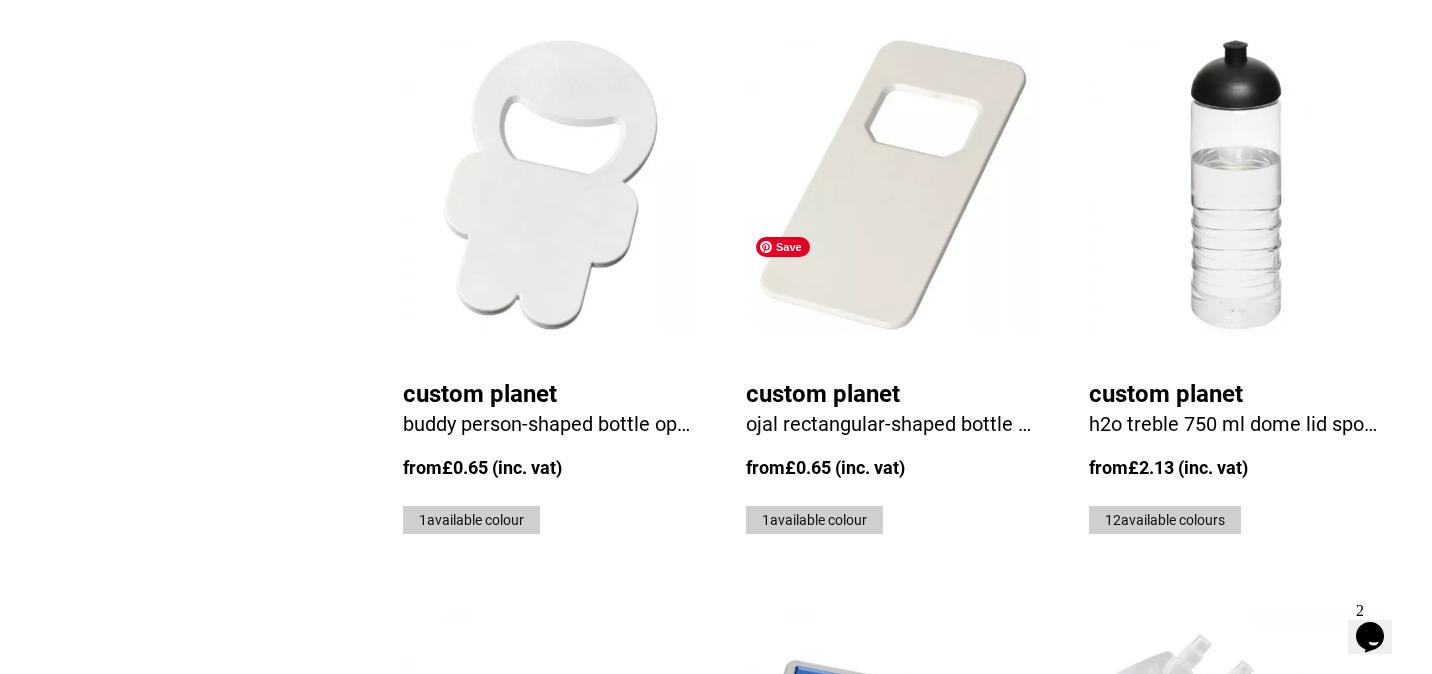 scroll, scrollTop: 3779, scrollLeft: 0, axis: vertical 